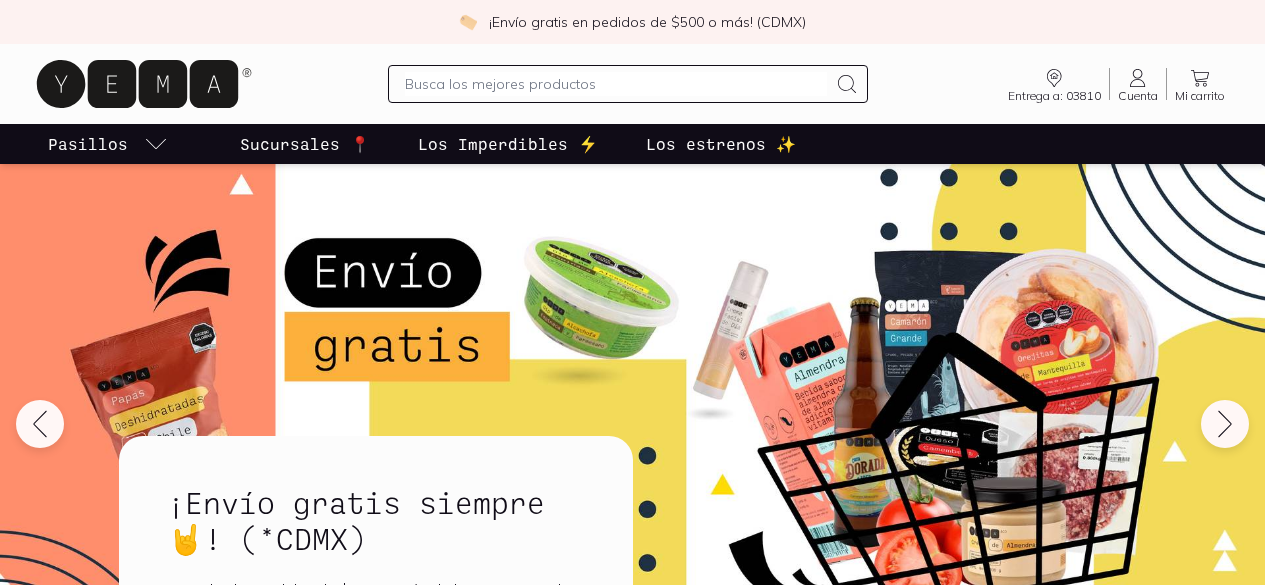 scroll, scrollTop: 0, scrollLeft: 0, axis: both 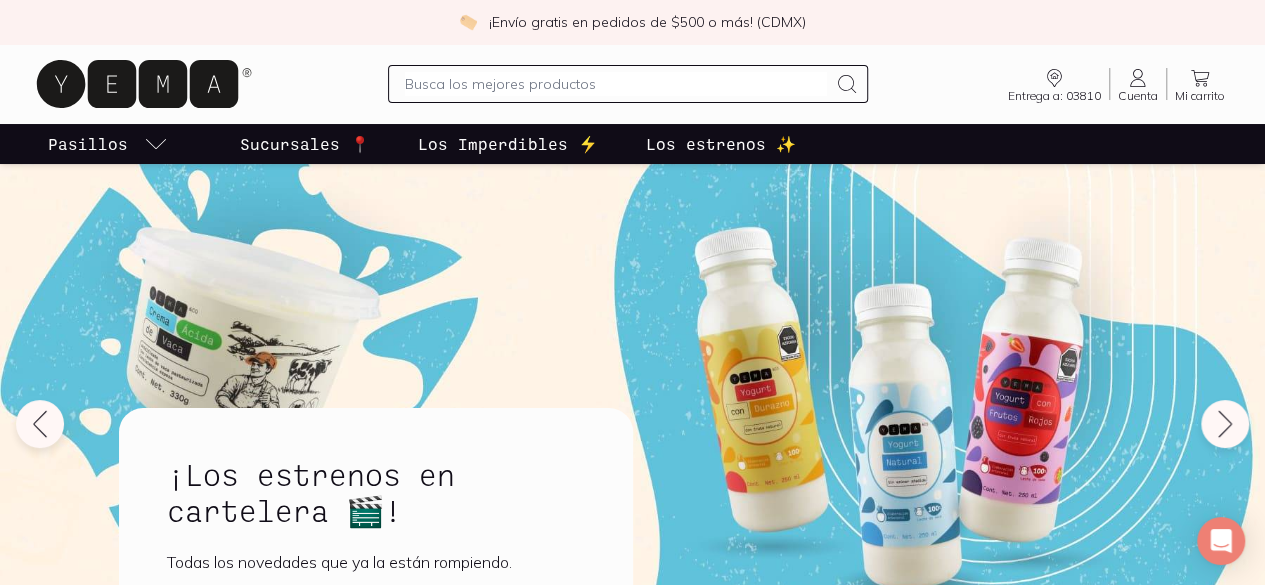 click at bounding box center [616, 84] 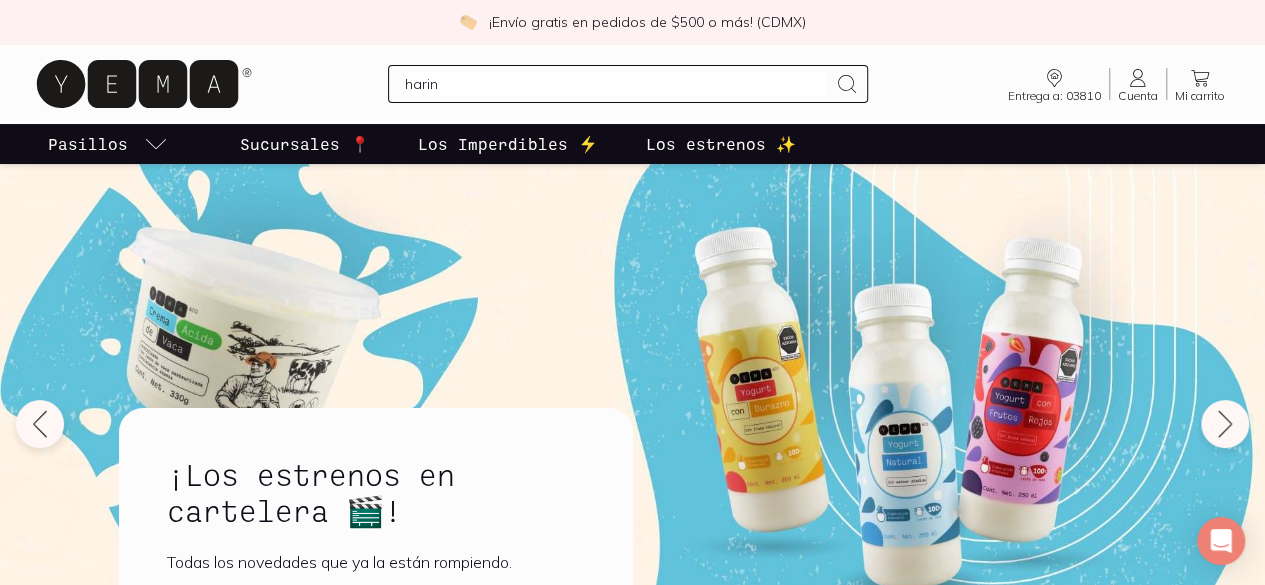 type on "harina" 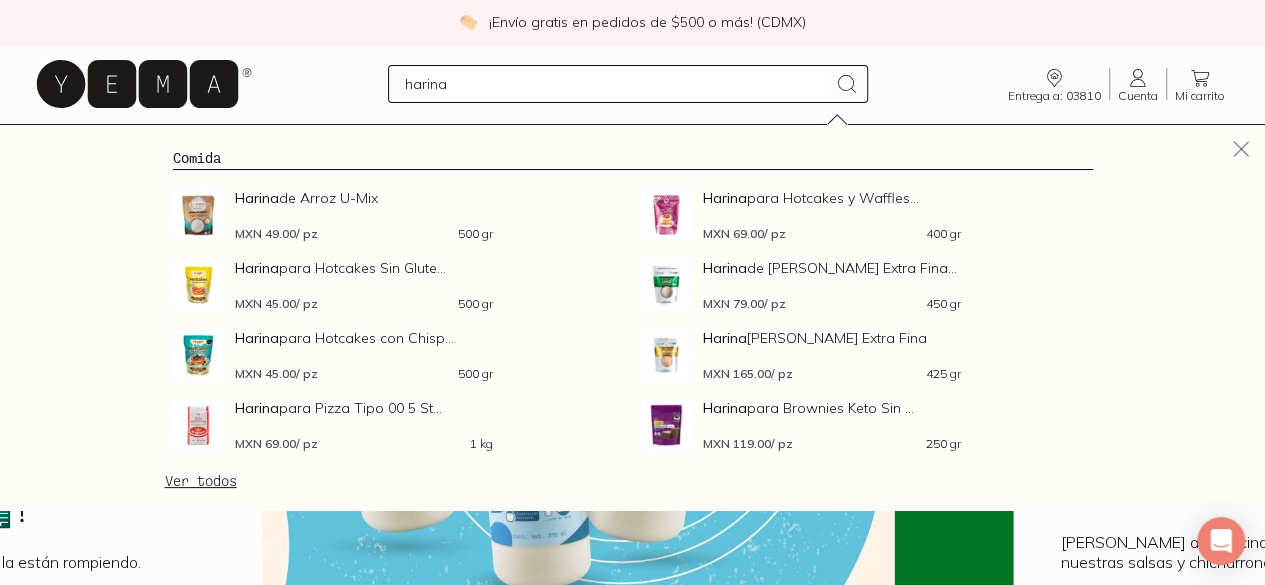 type 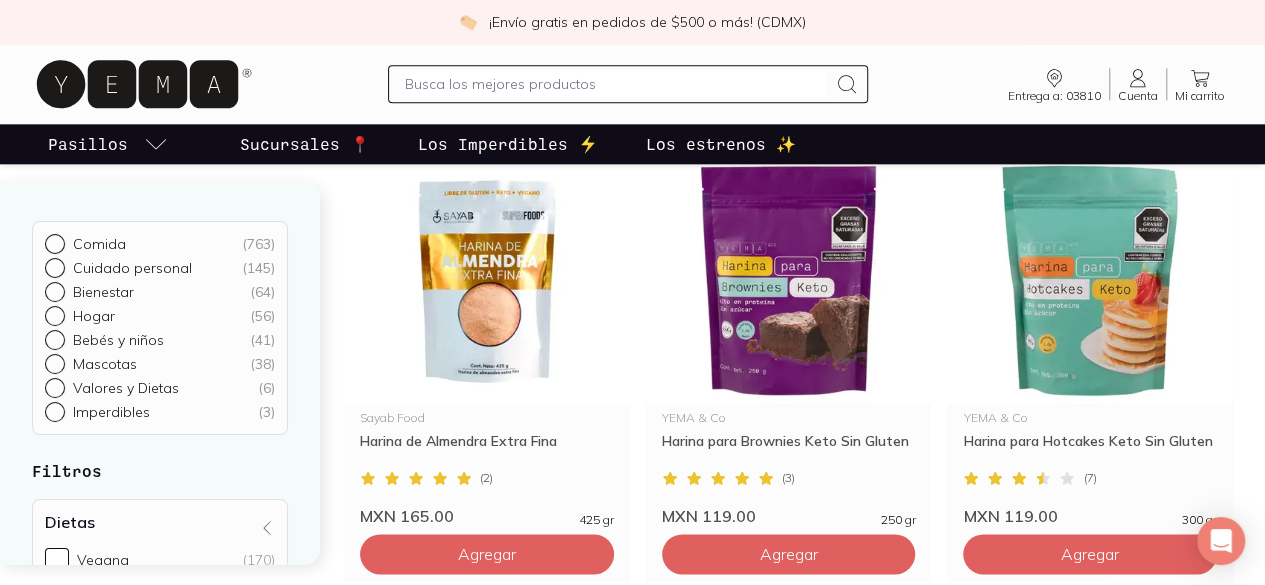 scroll, scrollTop: 1140, scrollLeft: 0, axis: vertical 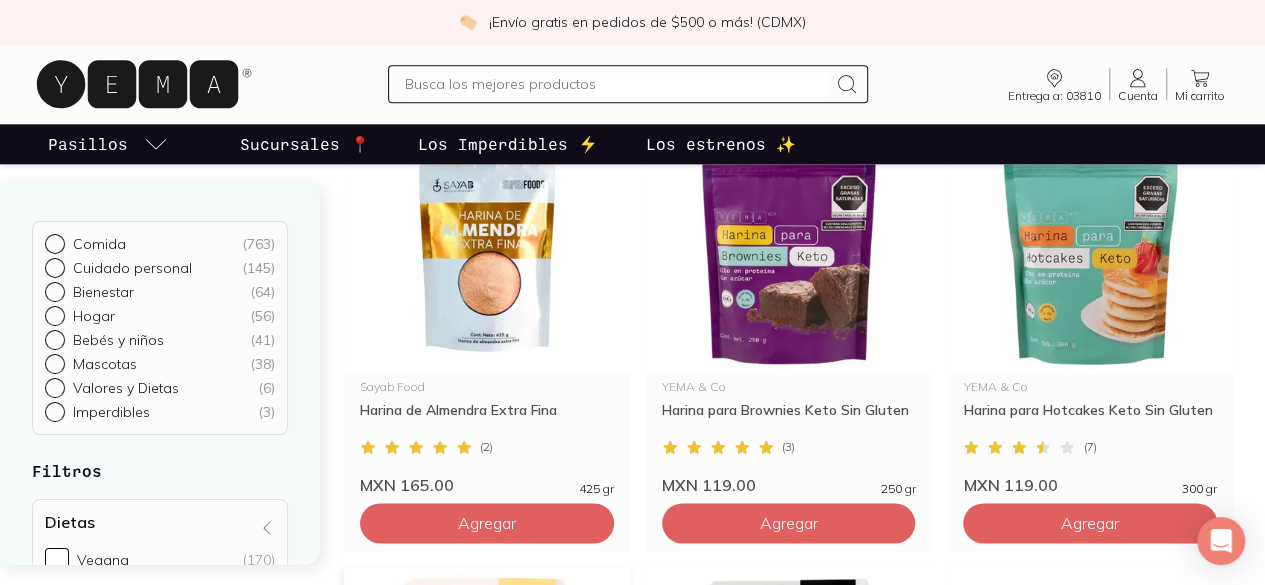click at bounding box center [487, 690] 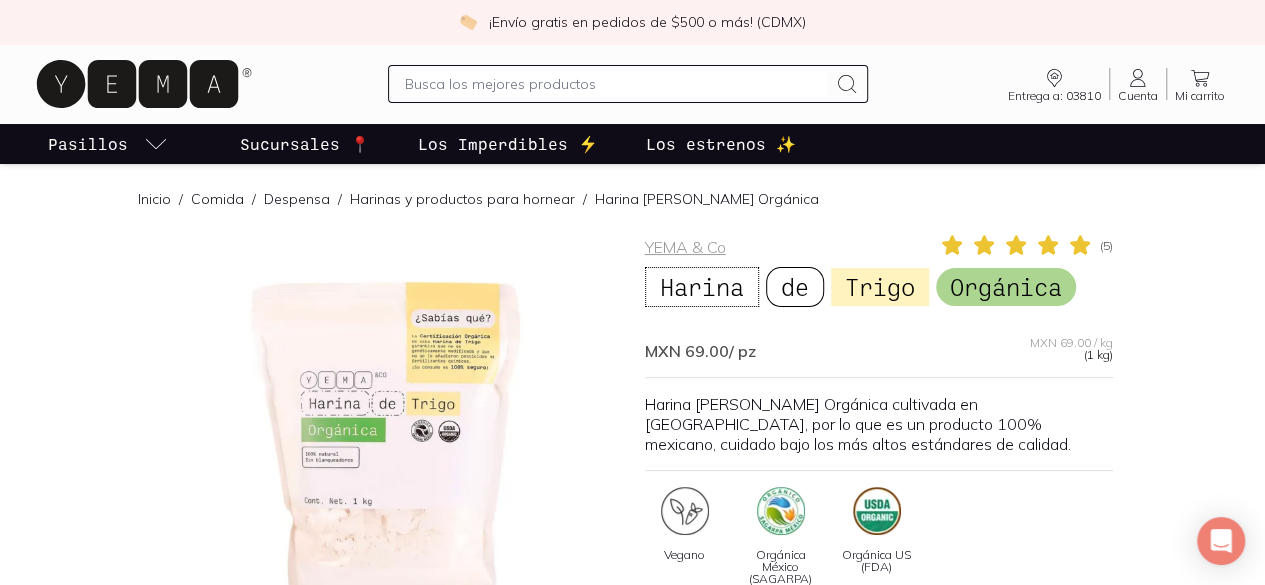click at bounding box center [387, 467] 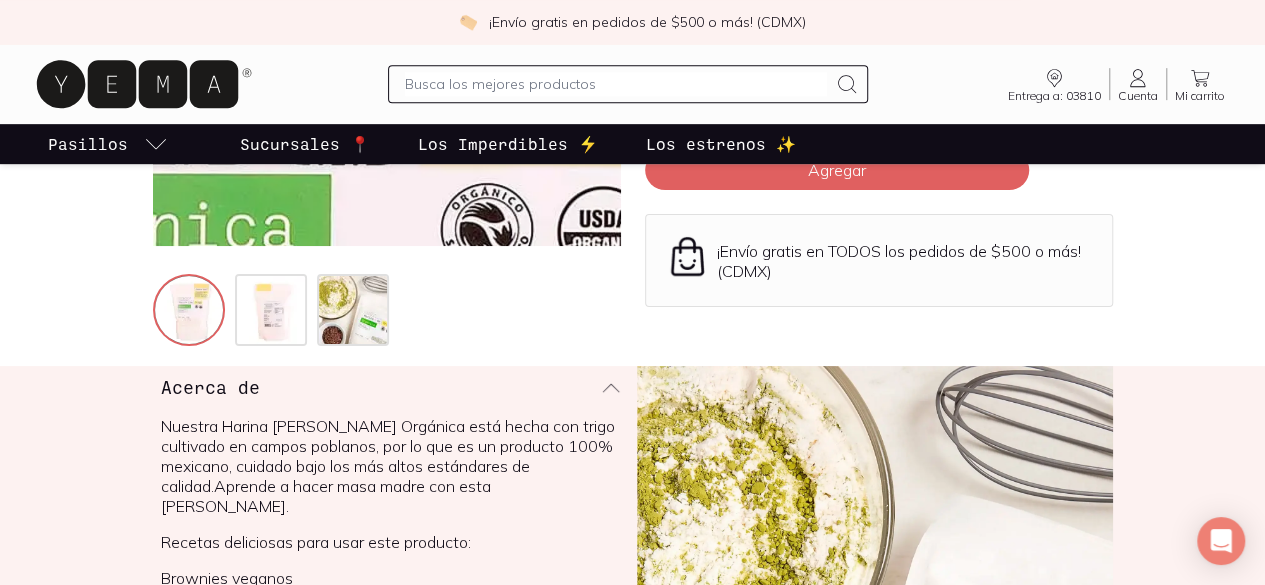 scroll, scrollTop: 500, scrollLeft: 0, axis: vertical 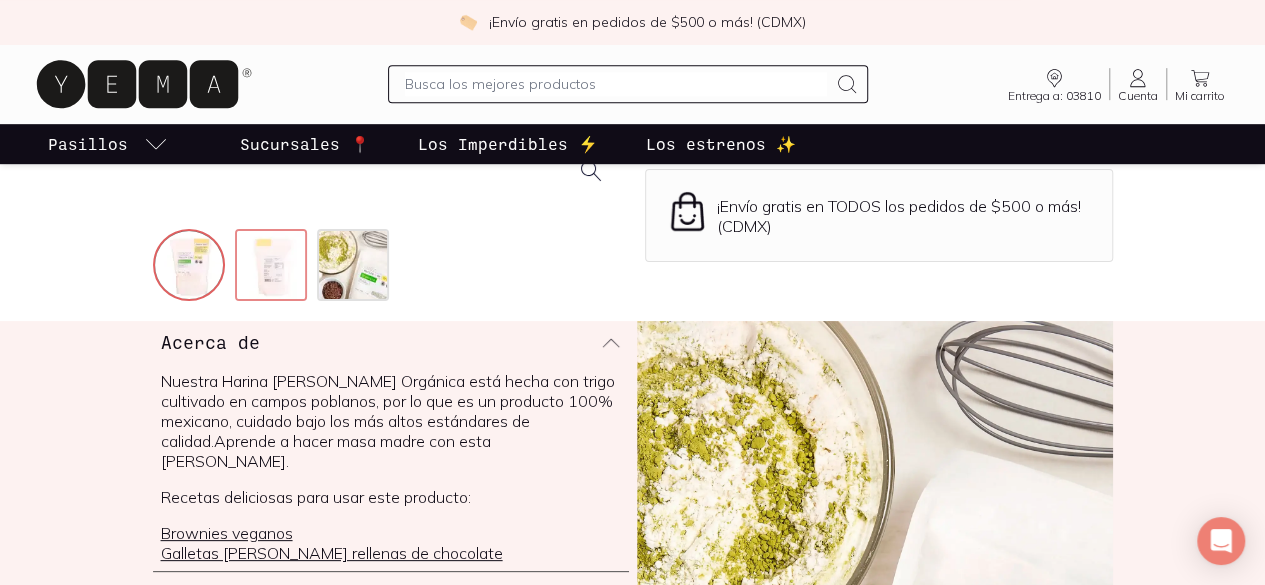 click at bounding box center (273, 267) 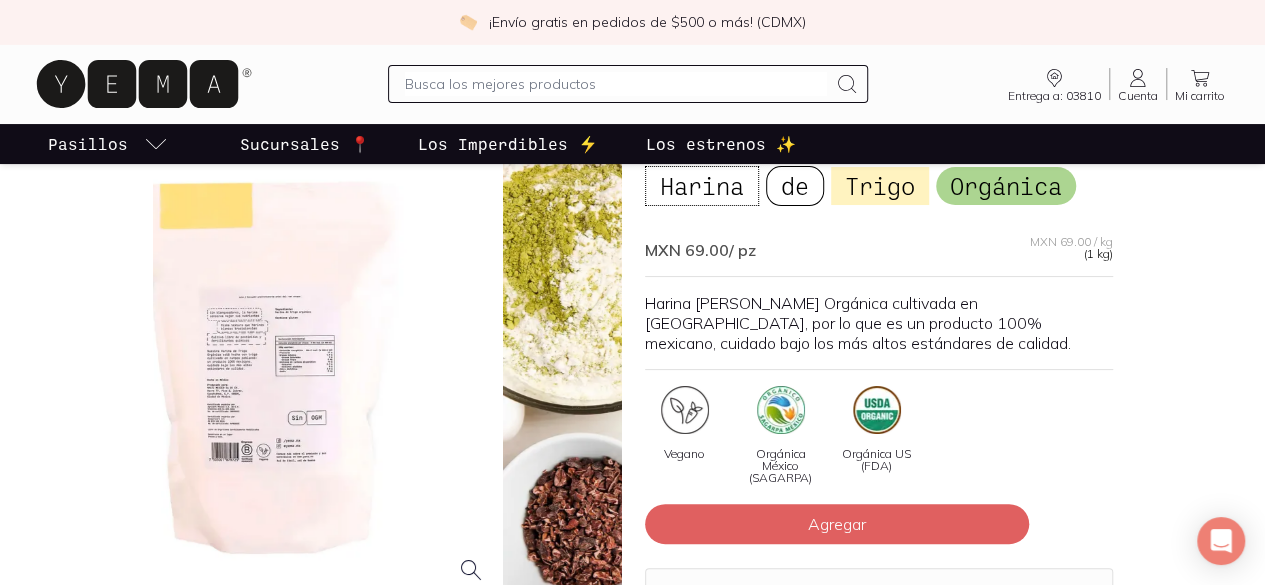 scroll, scrollTop: 100, scrollLeft: 0, axis: vertical 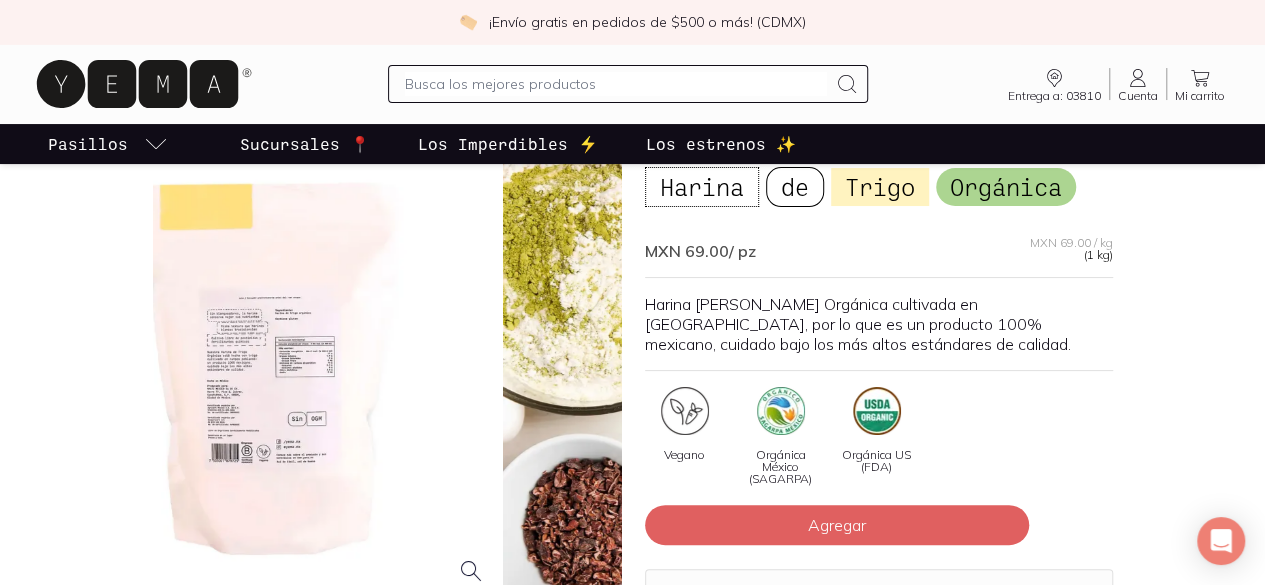 click at bounding box center (267, 367) 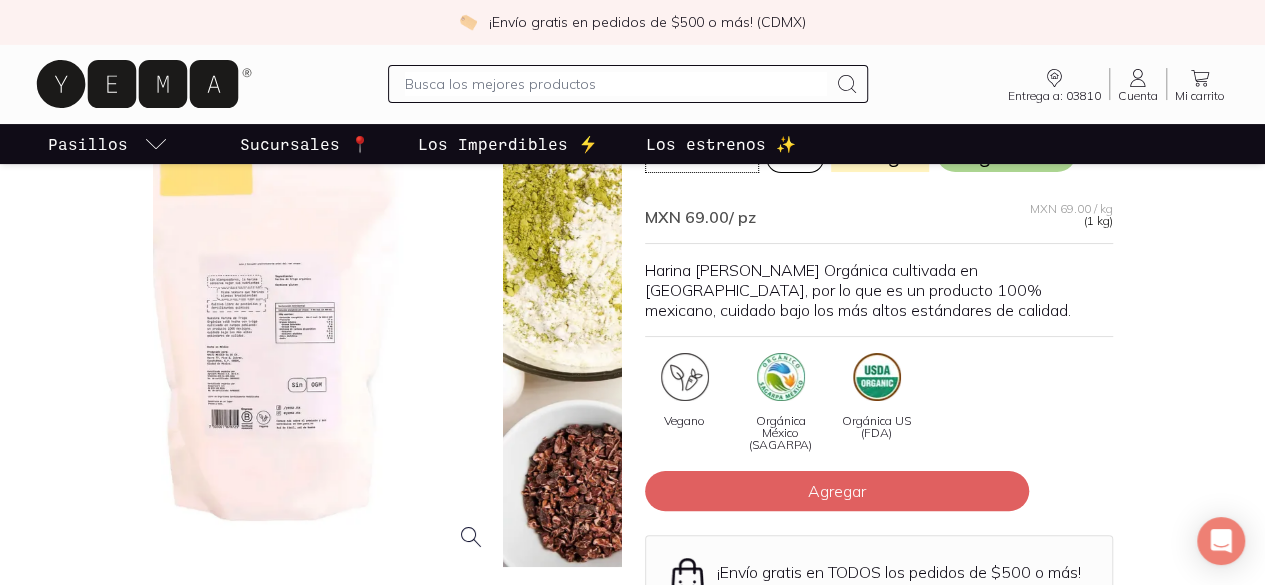 scroll, scrollTop: 0, scrollLeft: 0, axis: both 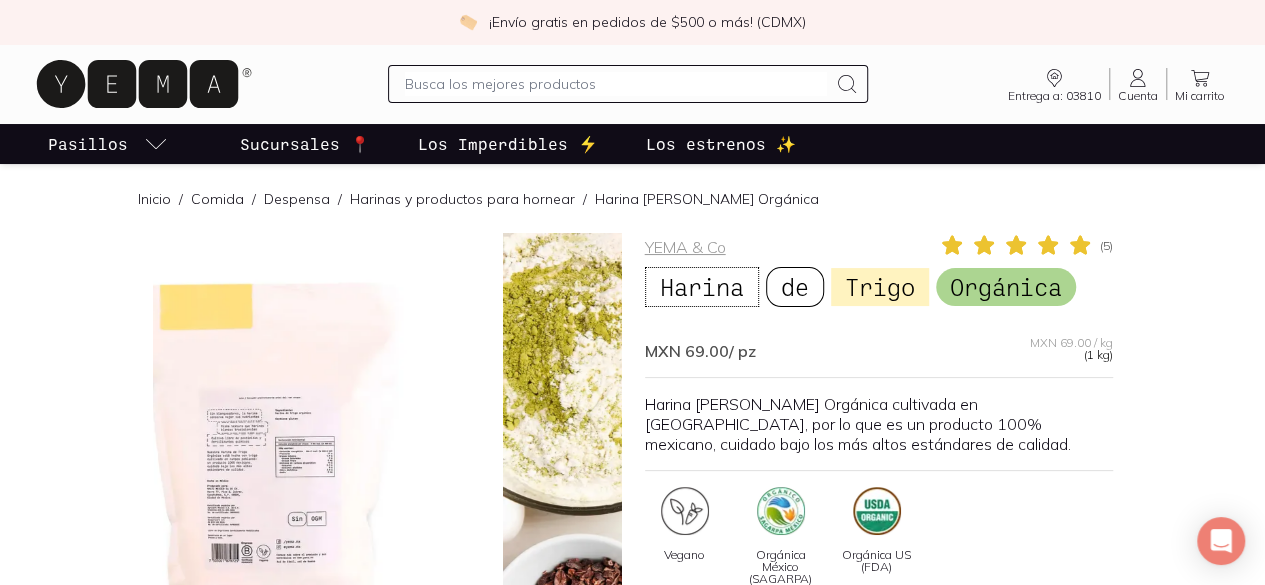 click on "Harina [PERSON_NAME] Orgánica cultivada en [GEOGRAPHIC_DATA], por lo que es un producto 100% mexicano, cuidado bajo los más altos estándares de calidad." at bounding box center [879, 424] 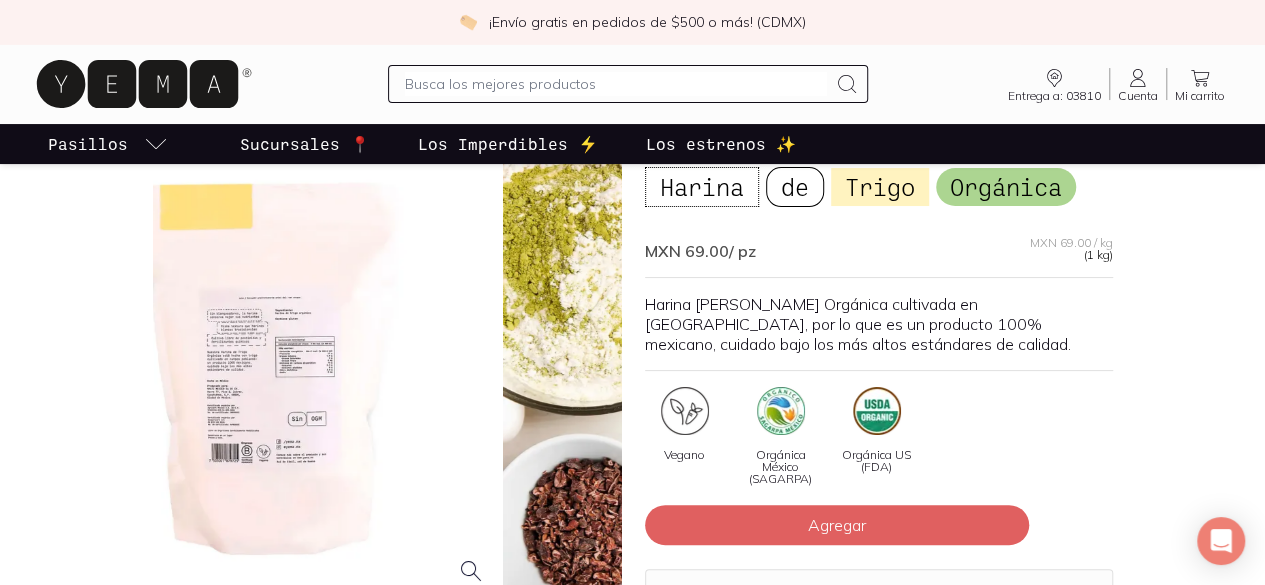 scroll, scrollTop: 200, scrollLeft: 0, axis: vertical 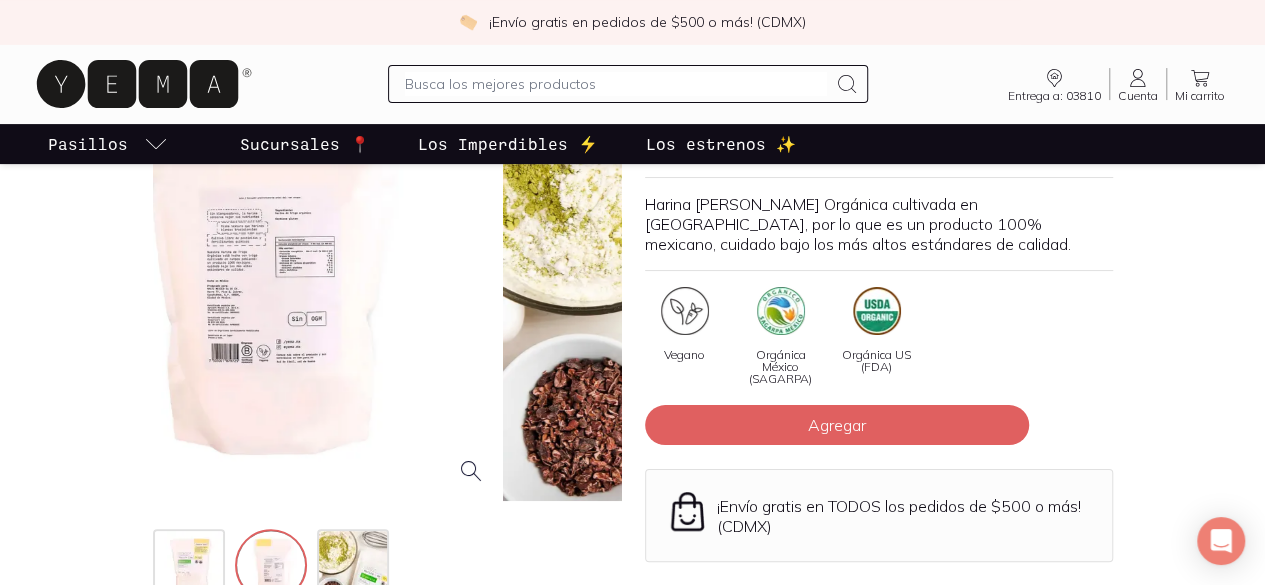 click on "Agregar" at bounding box center [837, 425] 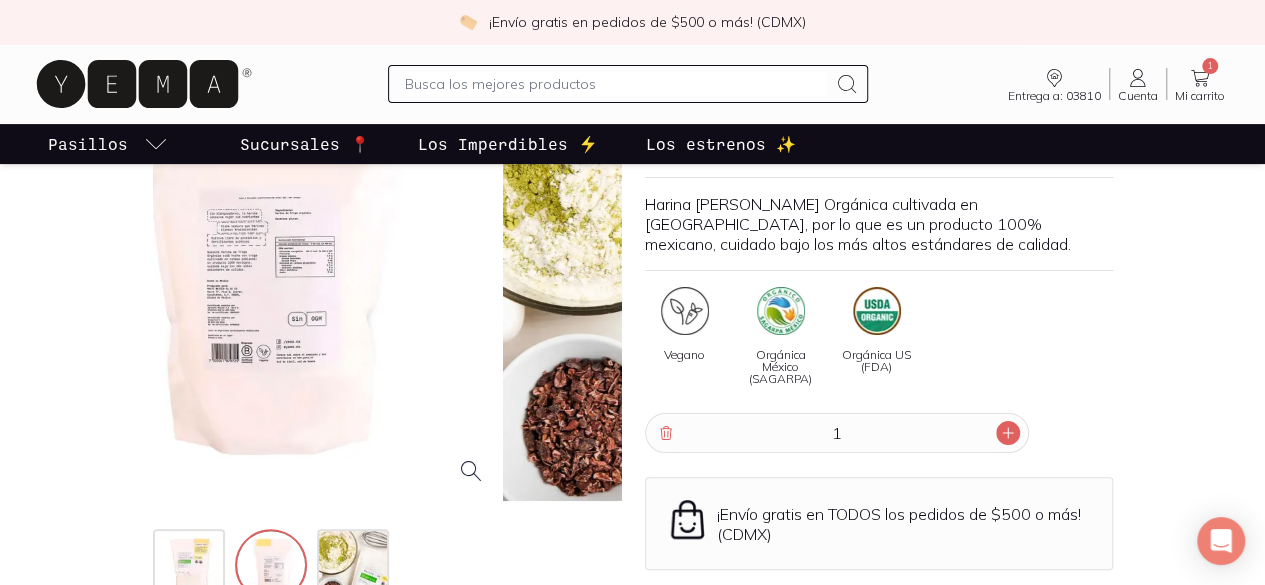 click 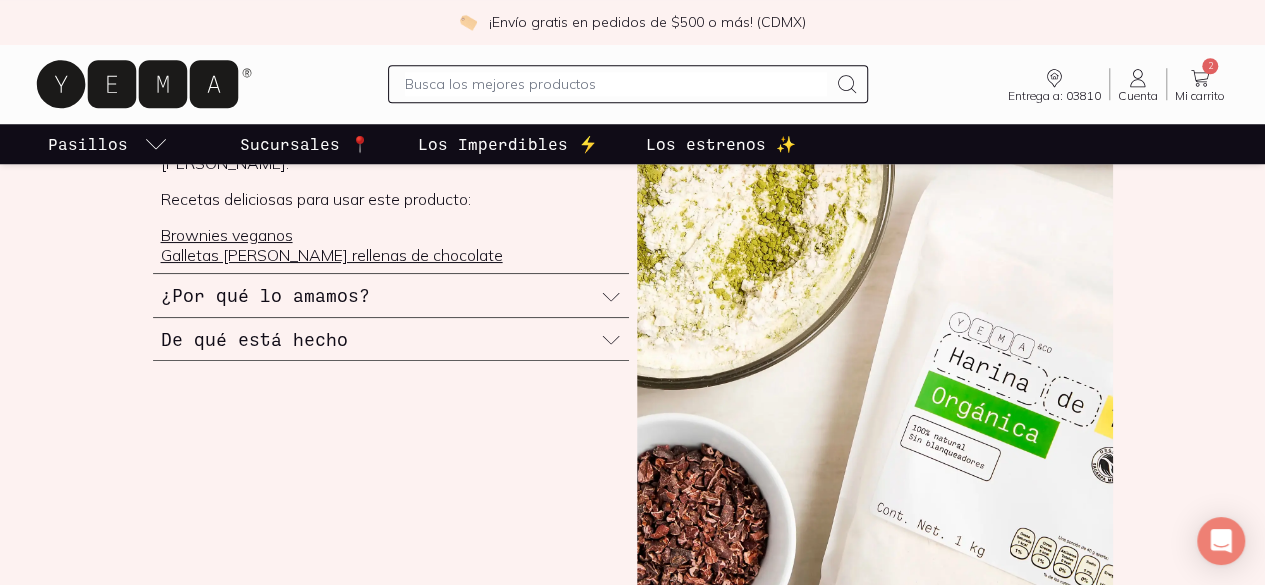 scroll, scrollTop: 800, scrollLeft: 0, axis: vertical 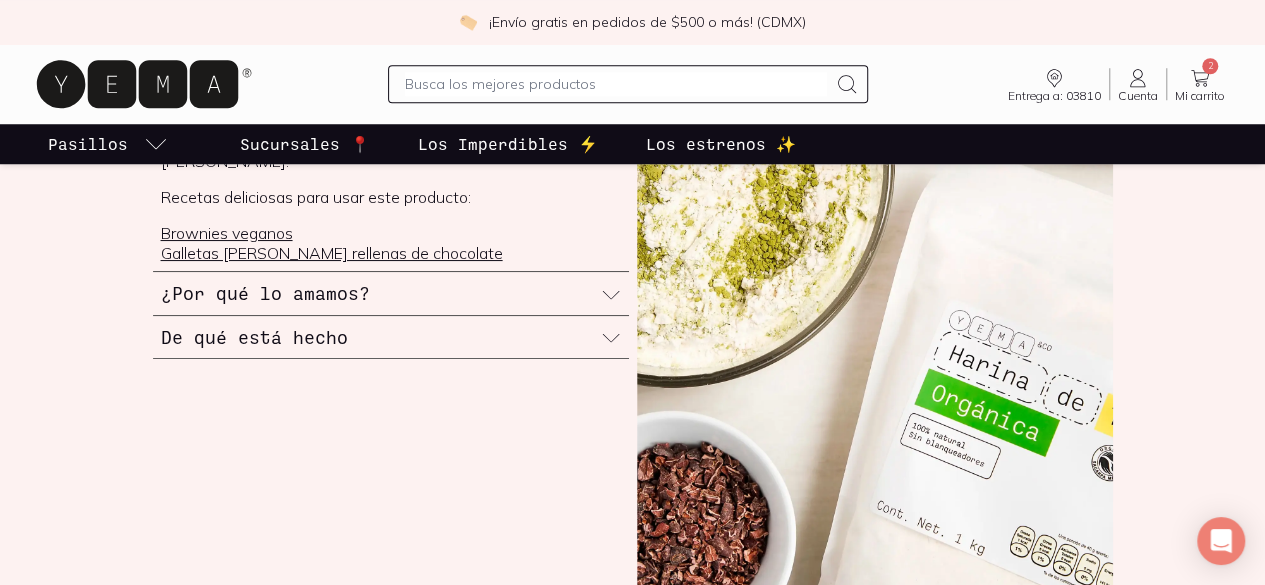 click 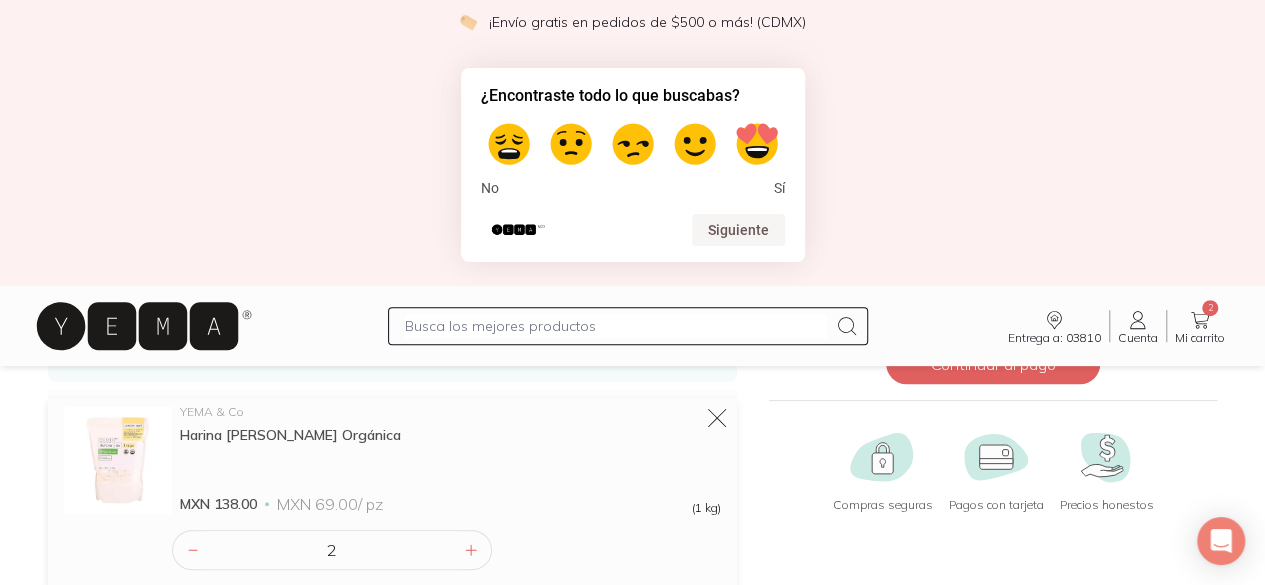 scroll, scrollTop: 0, scrollLeft: 0, axis: both 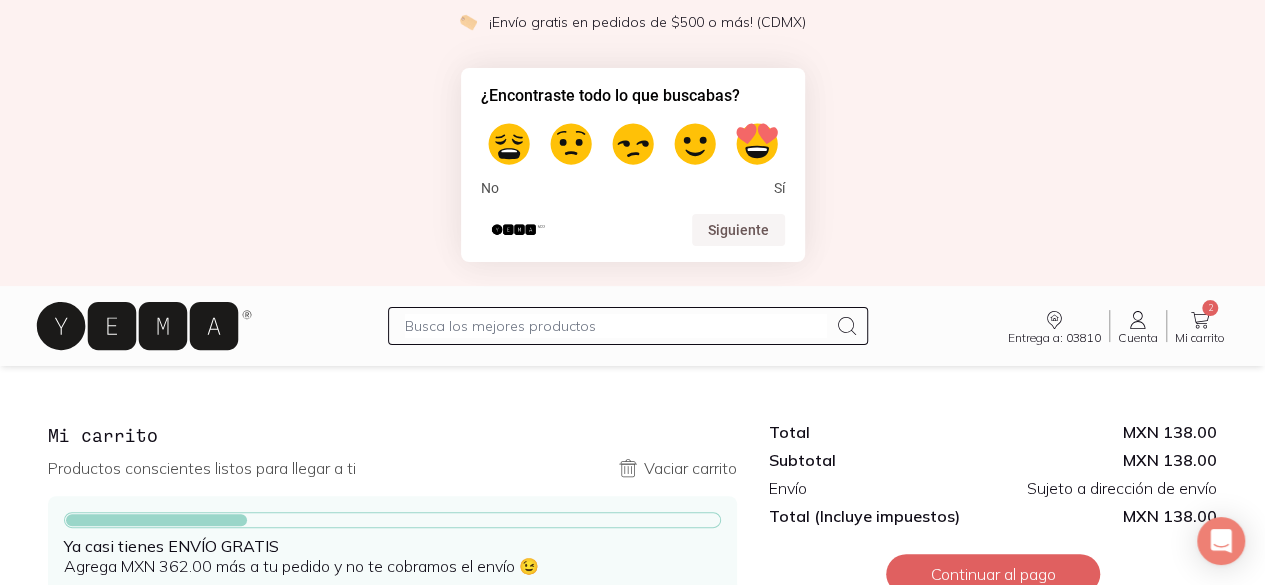 click 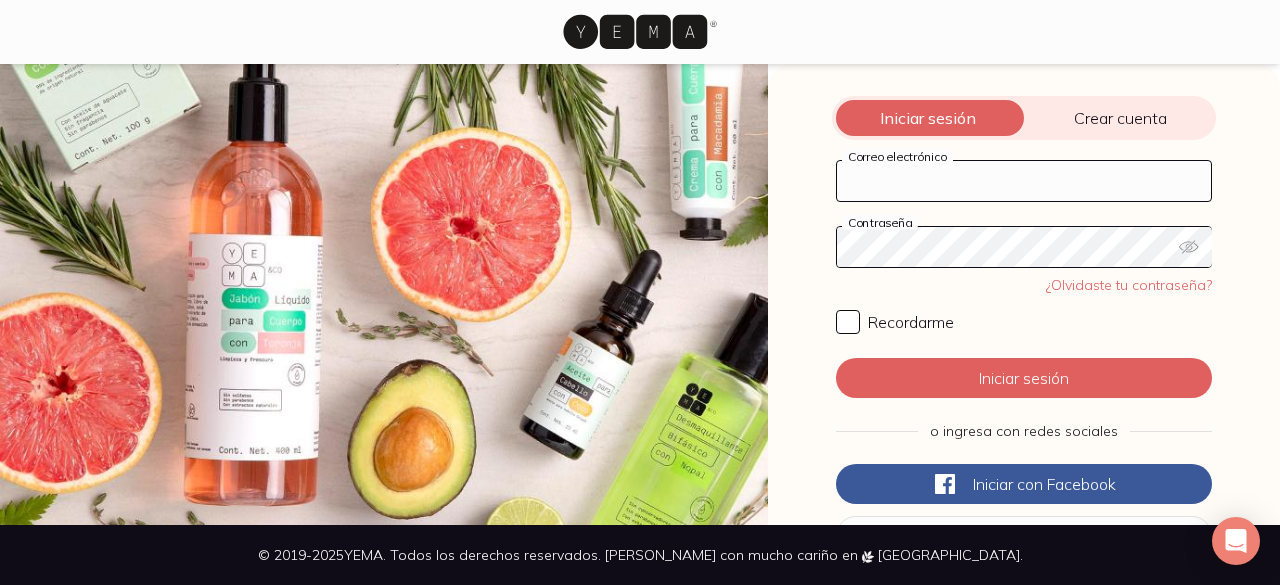 type on "[EMAIL_ADDRESS][DOMAIN_NAME]" 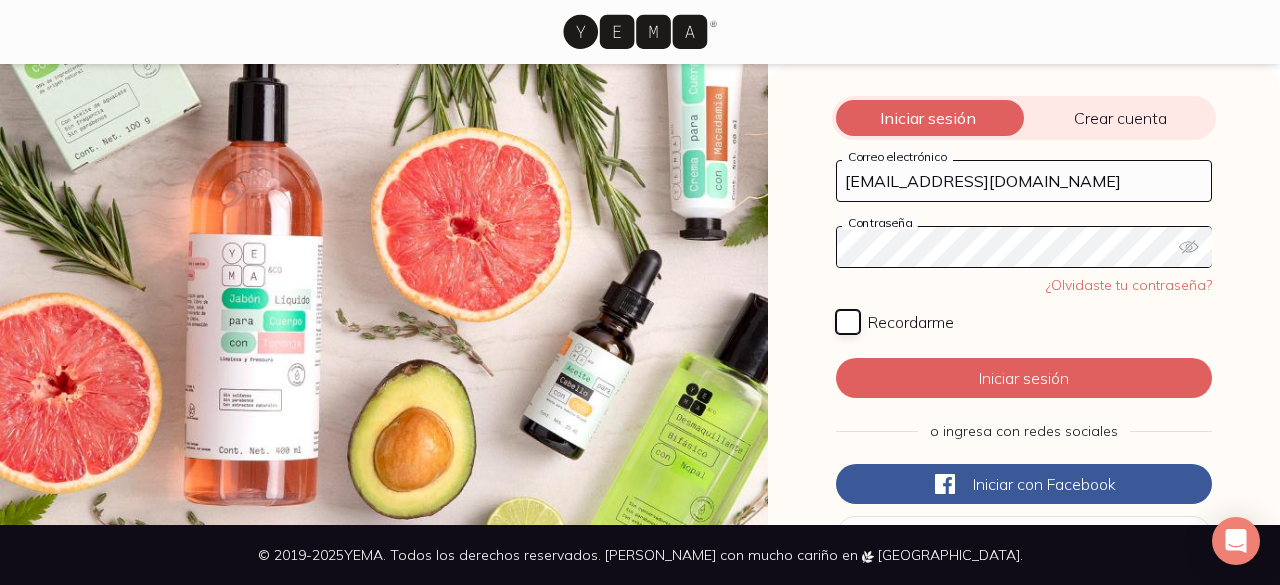 click on "Recordarme" at bounding box center [848, 322] 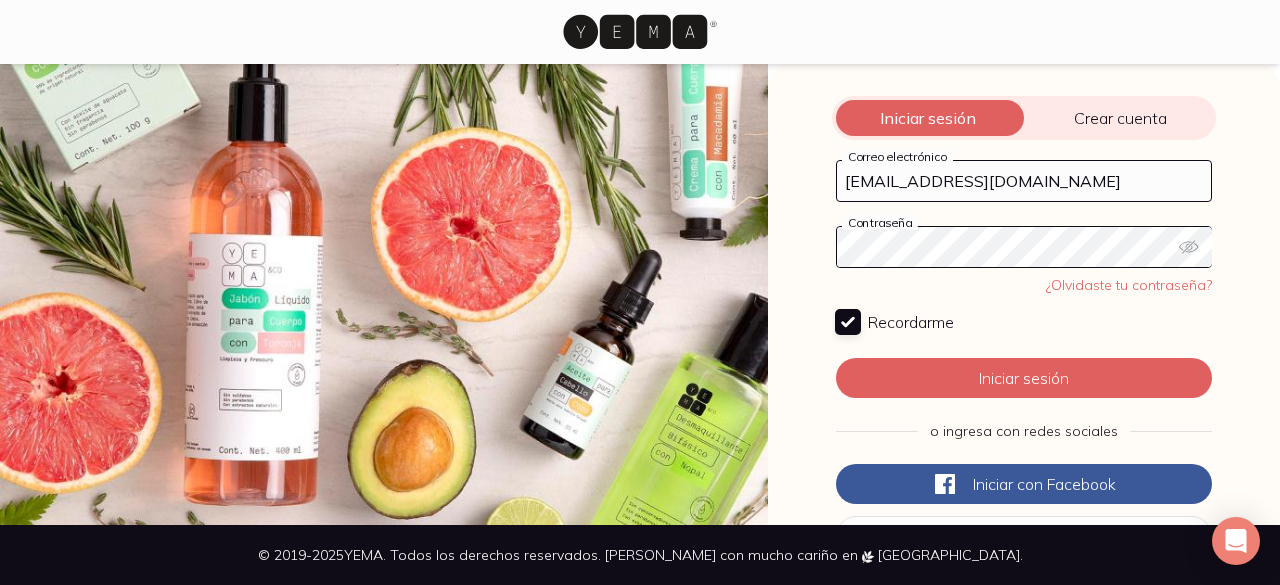 checkbox on "true" 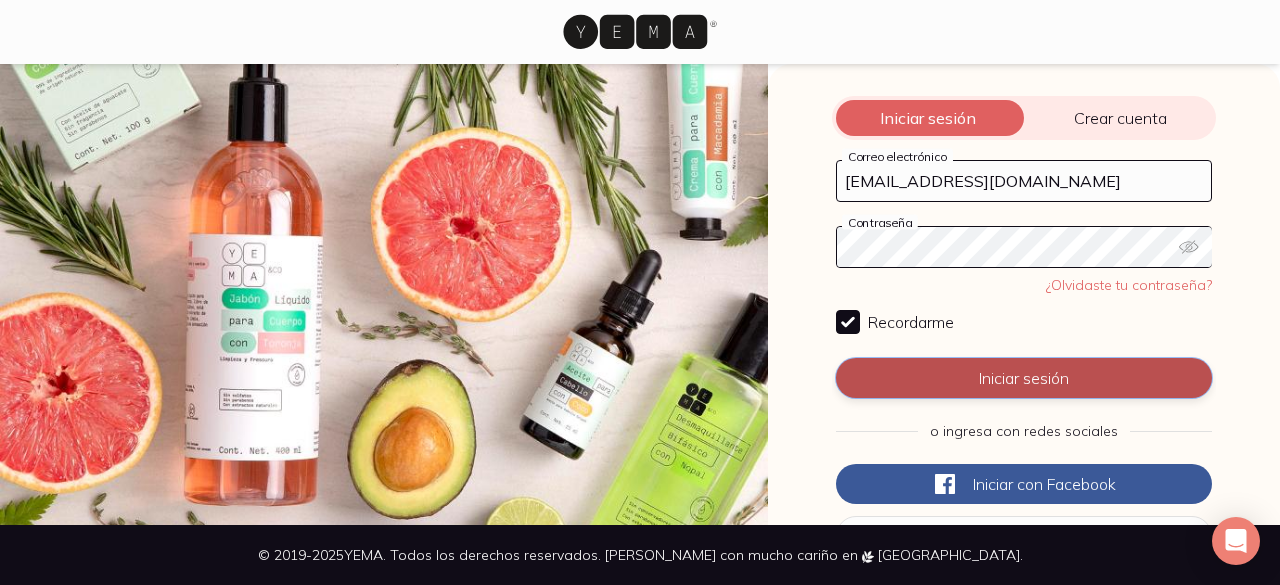 click on "Iniciar sesión" at bounding box center [1024, 378] 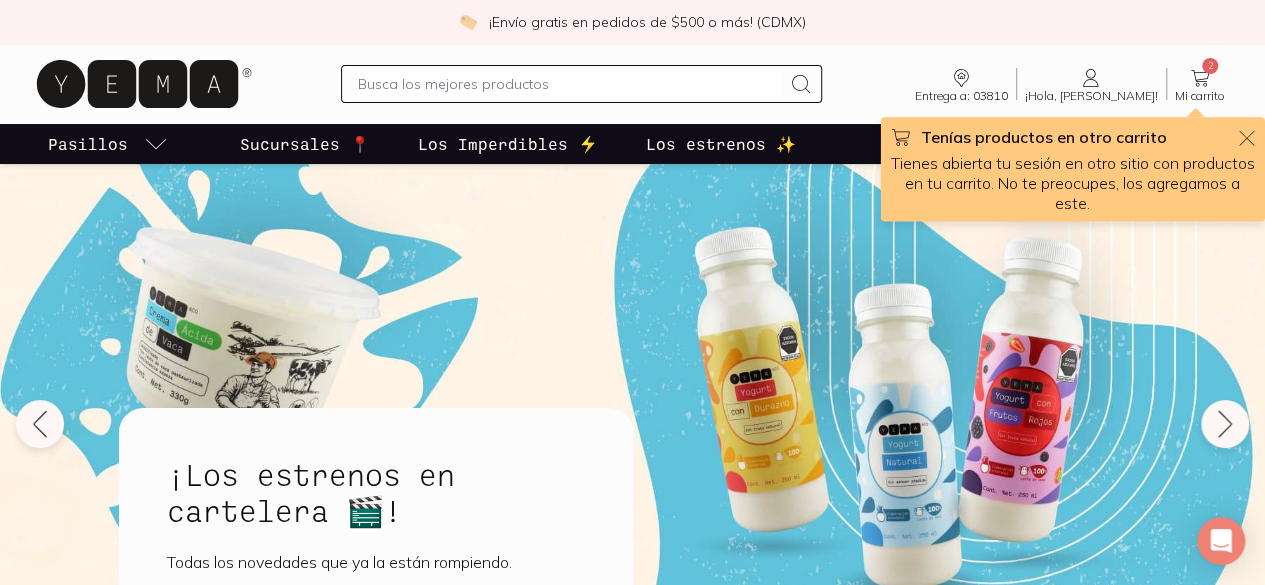 click on "2" at bounding box center [1210, 66] 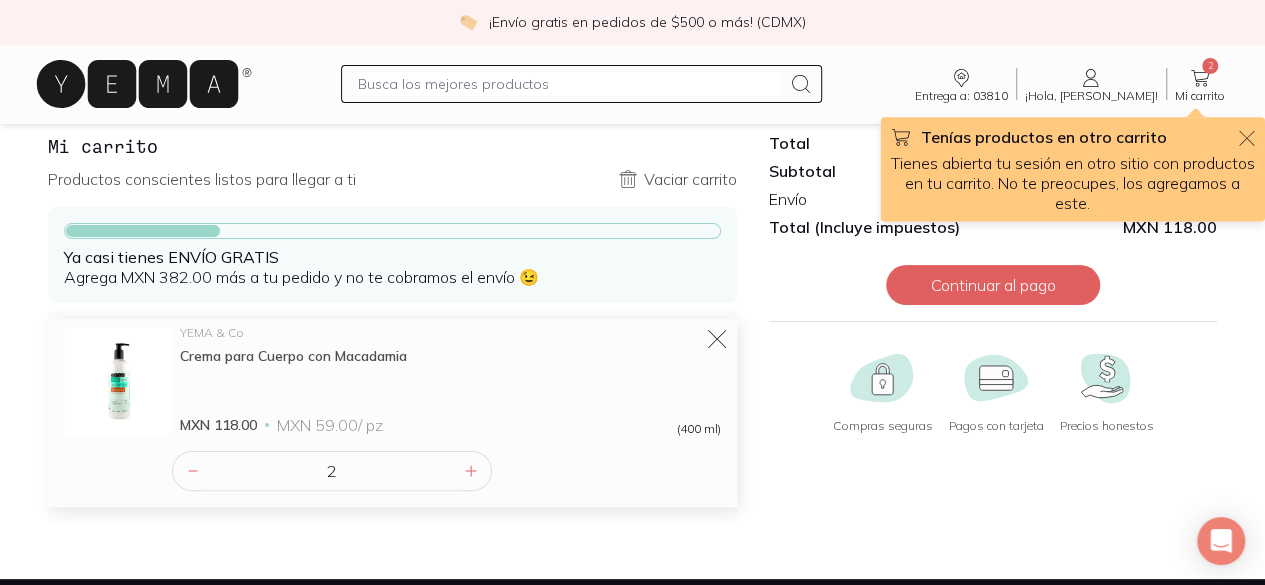 scroll, scrollTop: 85, scrollLeft: 0, axis: vertical 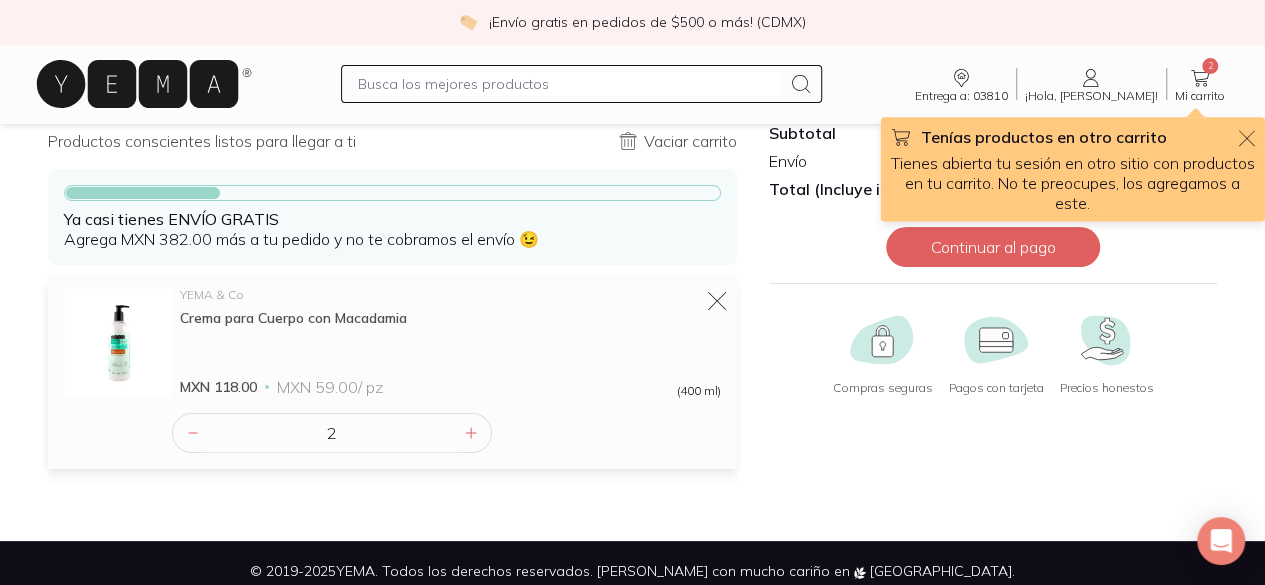 click 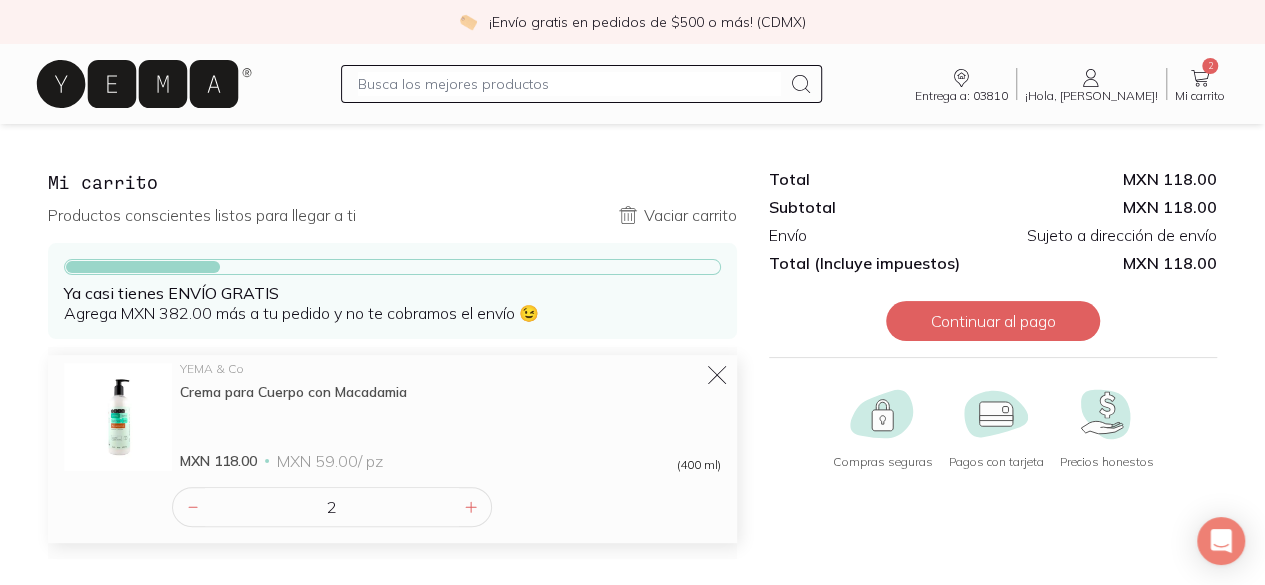 scroll, scrollTop: 85, scrollLeft: 0, axis: vertical 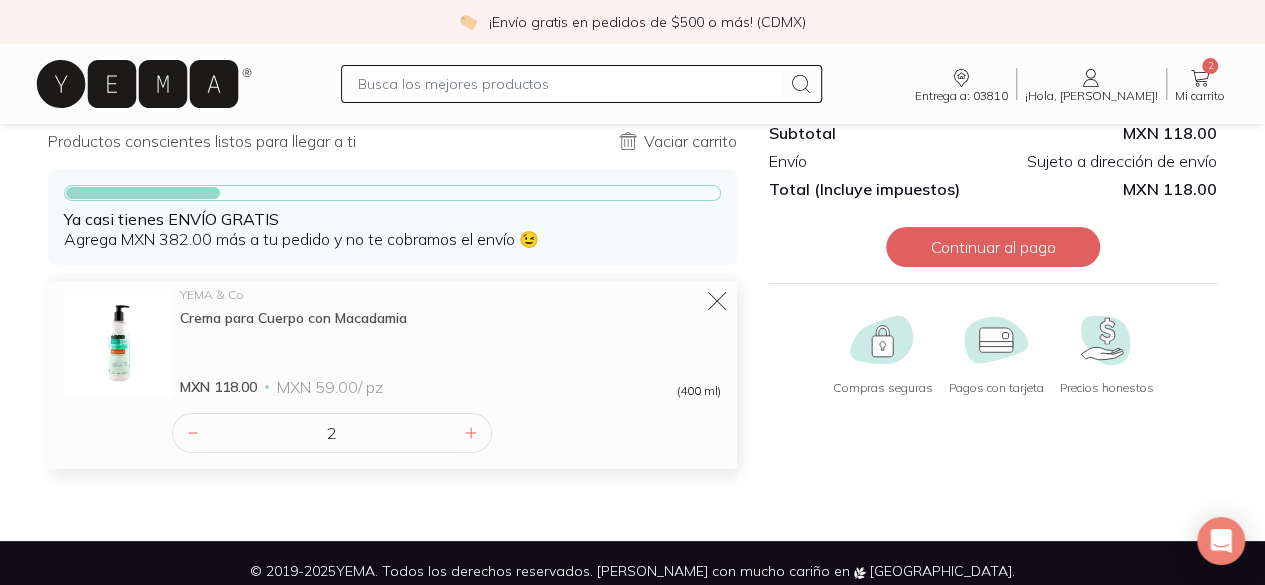 click at bounding box center [118, 343] 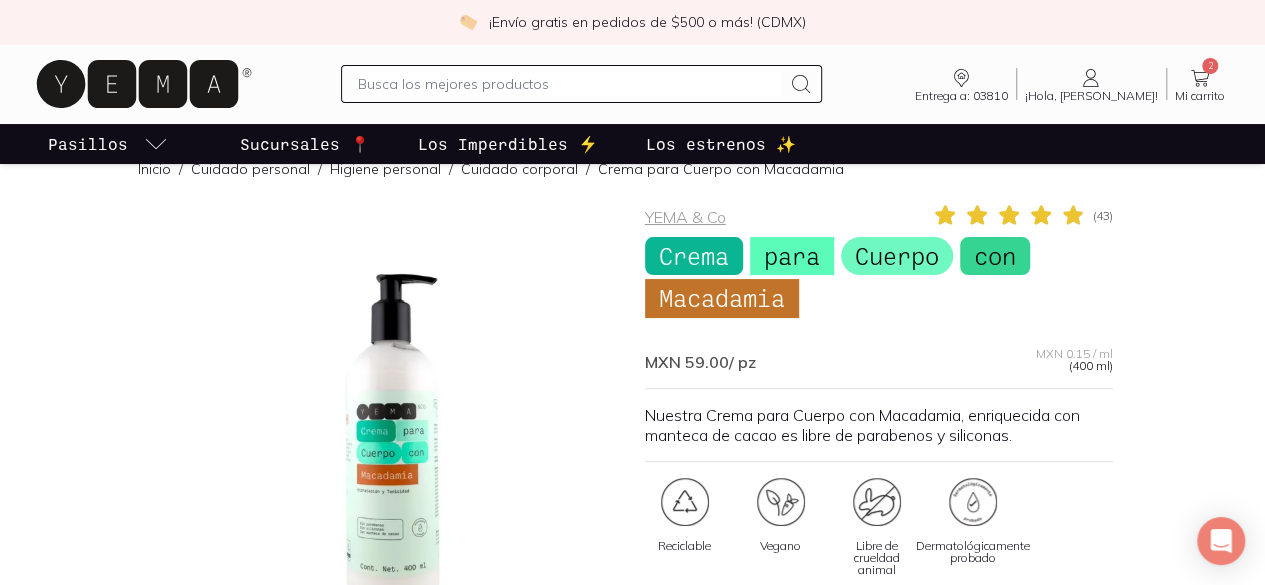 scroll, scrollTop: 0, scrollLeft: 0, axis: both 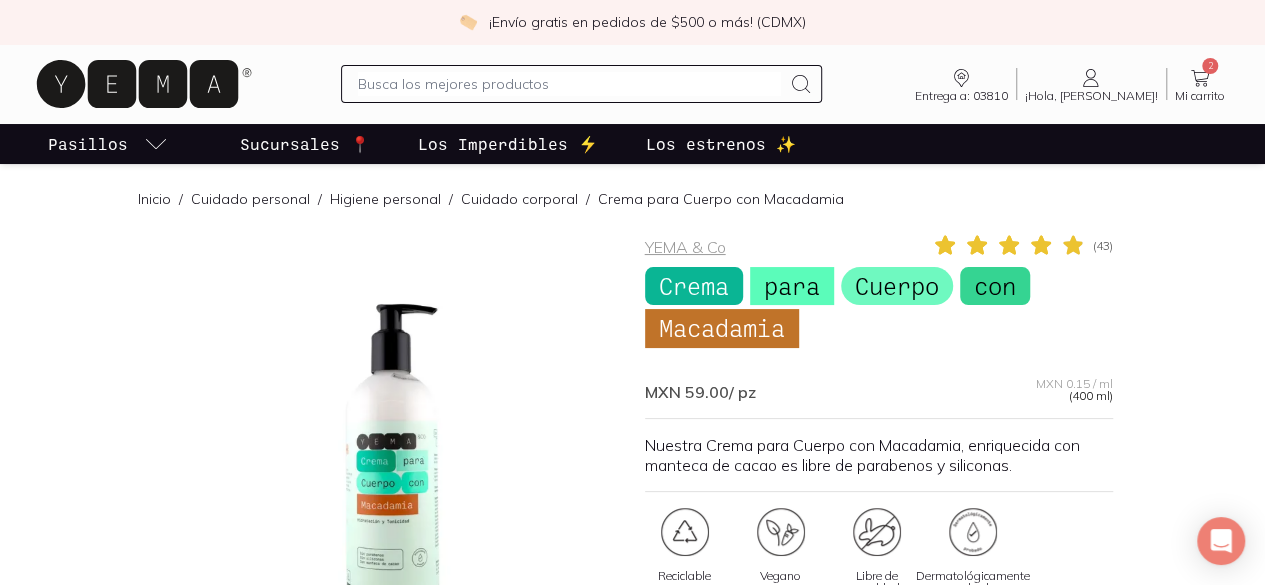 click at bounding box center [569, 84] 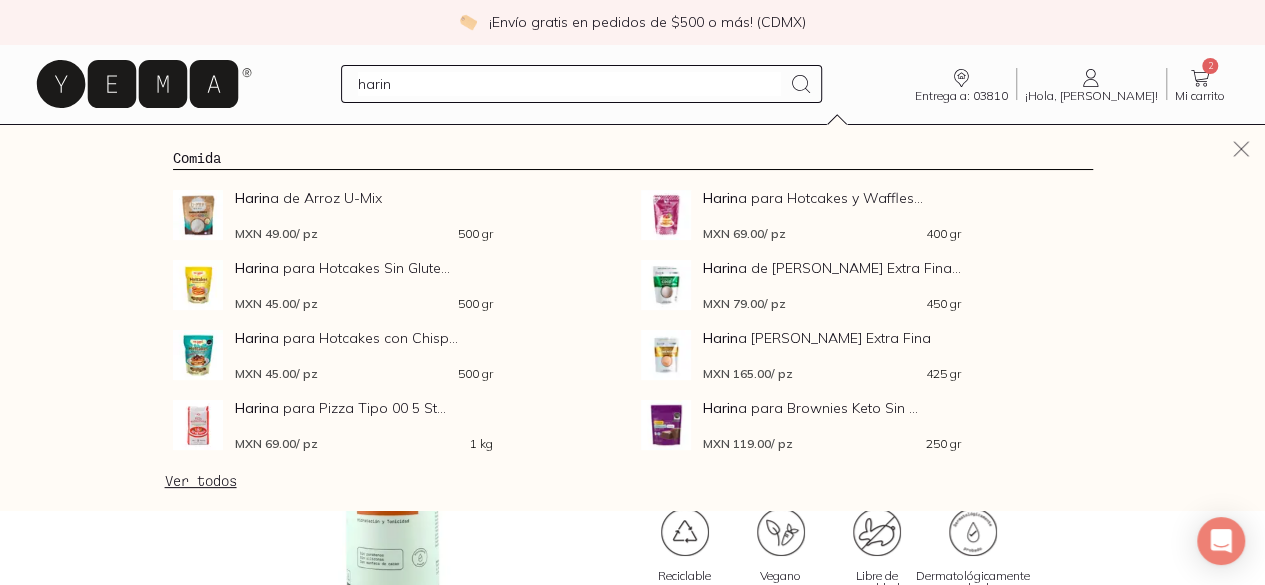 type on "harina" 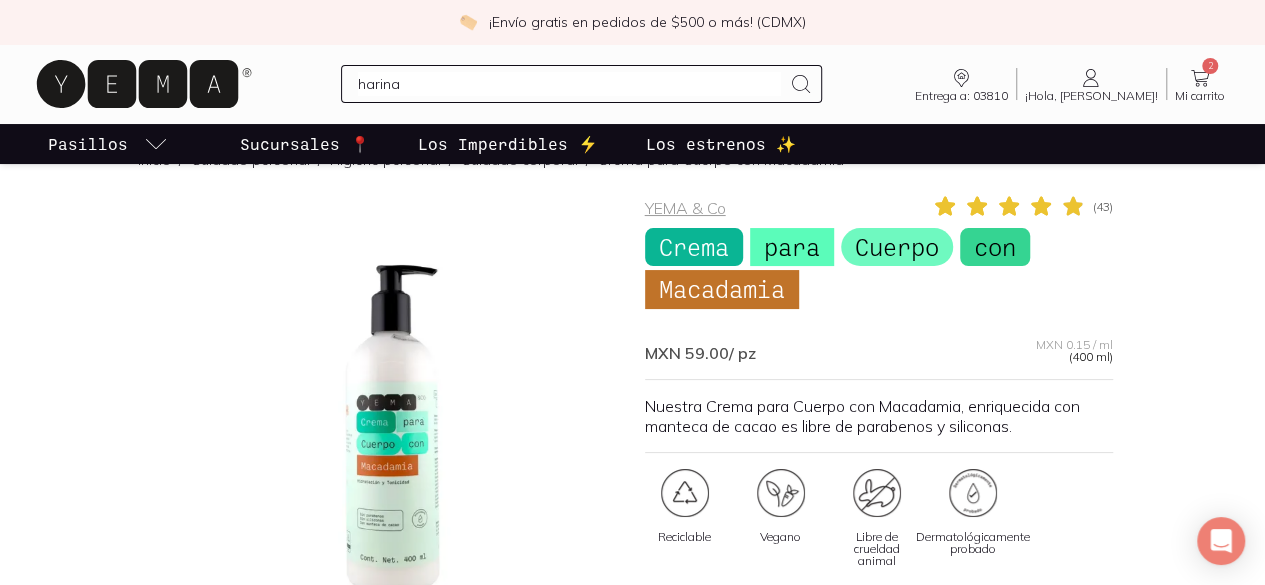 scroll, scrollTop: 0, scrollLeft: 0, axis: both 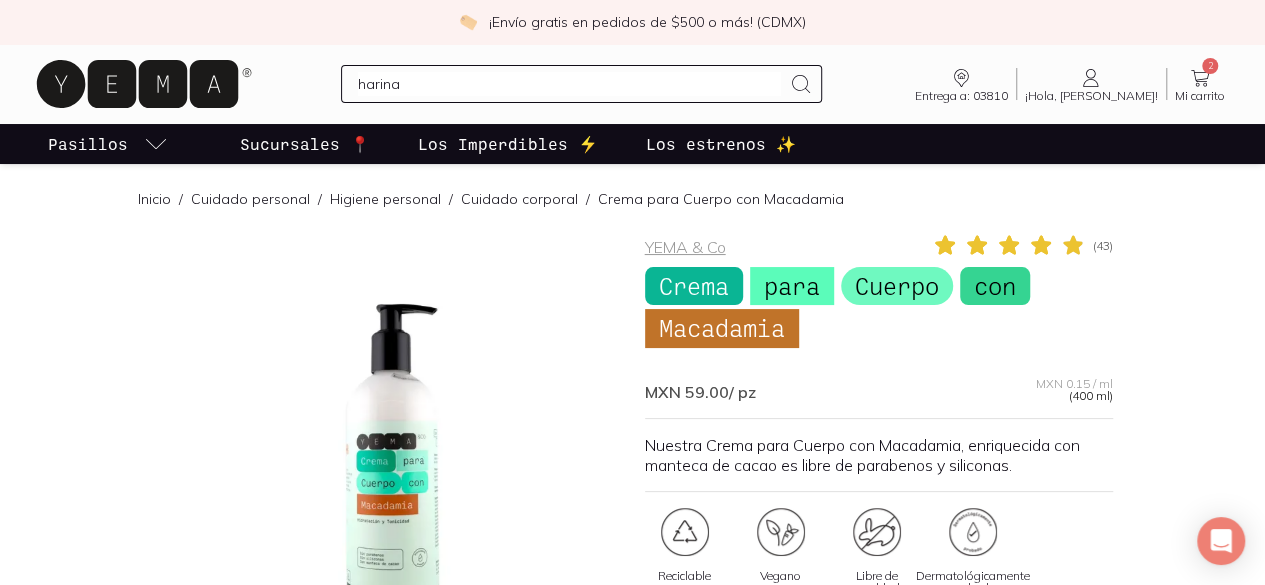 type 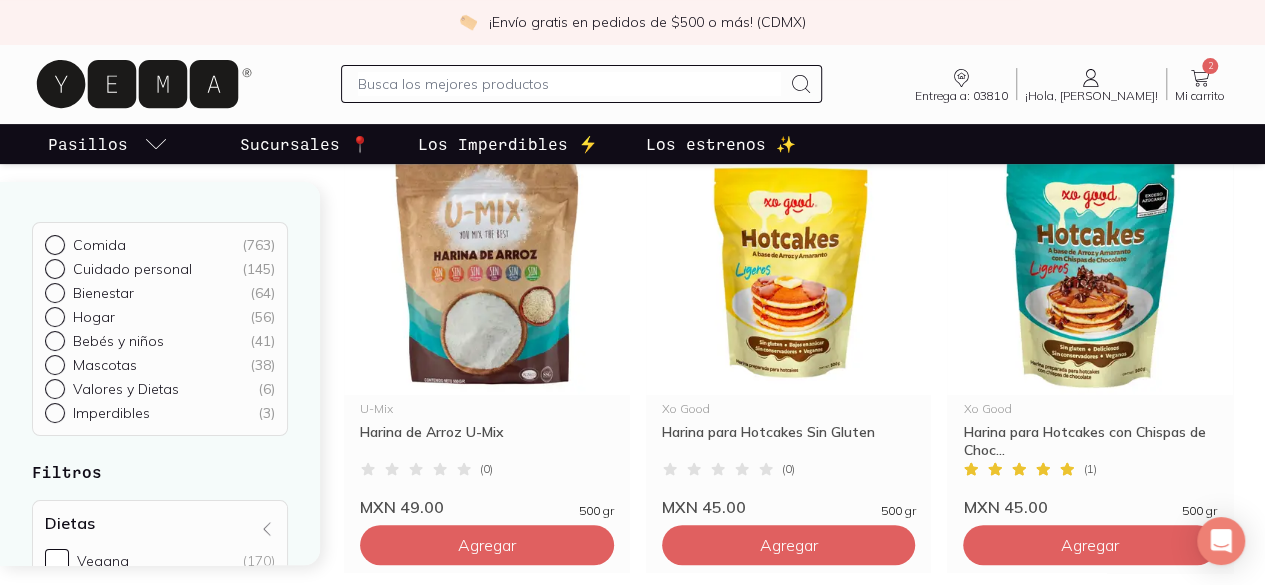 scroll, scrollTop: 200, scrollLeft: 0, axis: vertical 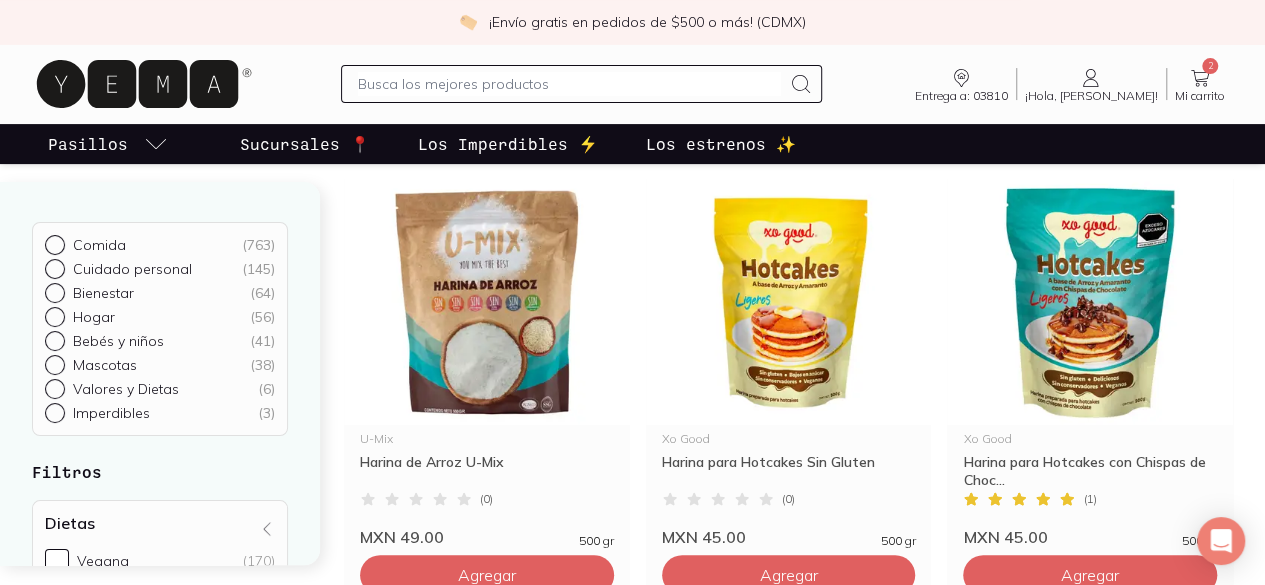 click at bounding box center [487, 742] 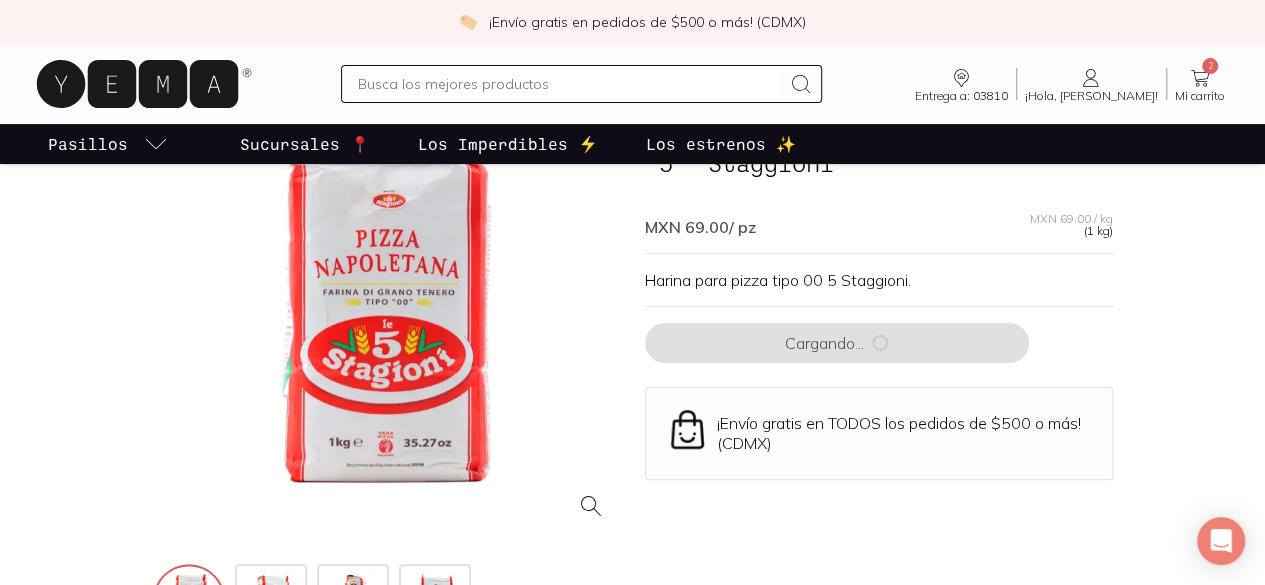 scroll, scrollTop: 300, scrollLeft: 0, axis: vertical 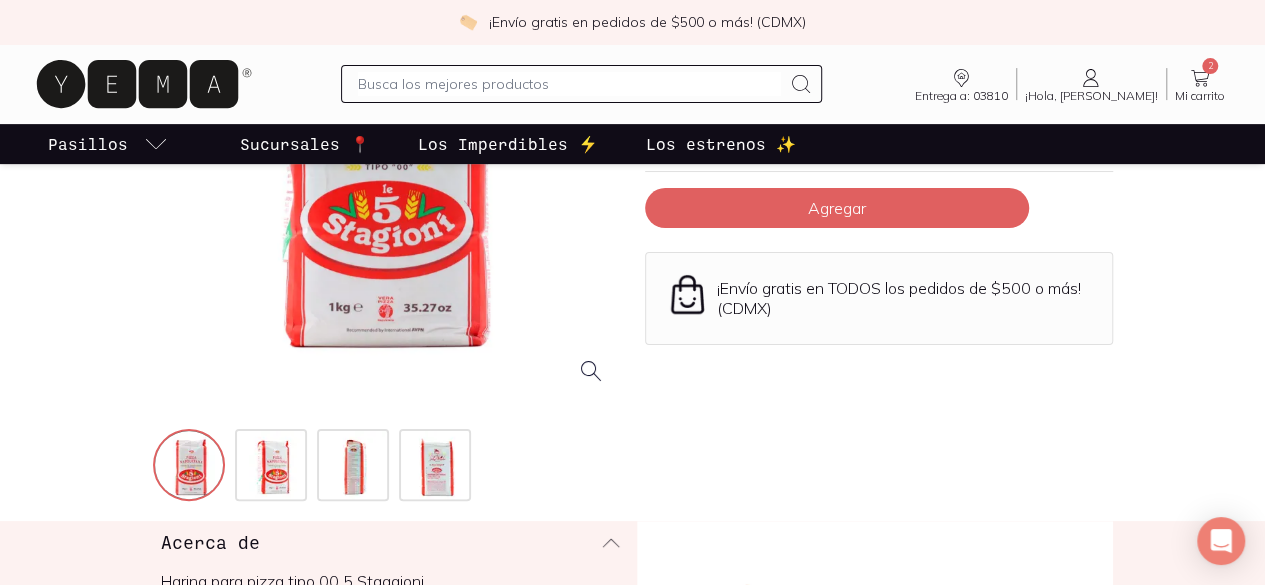 click at bounding box center (387, 167) 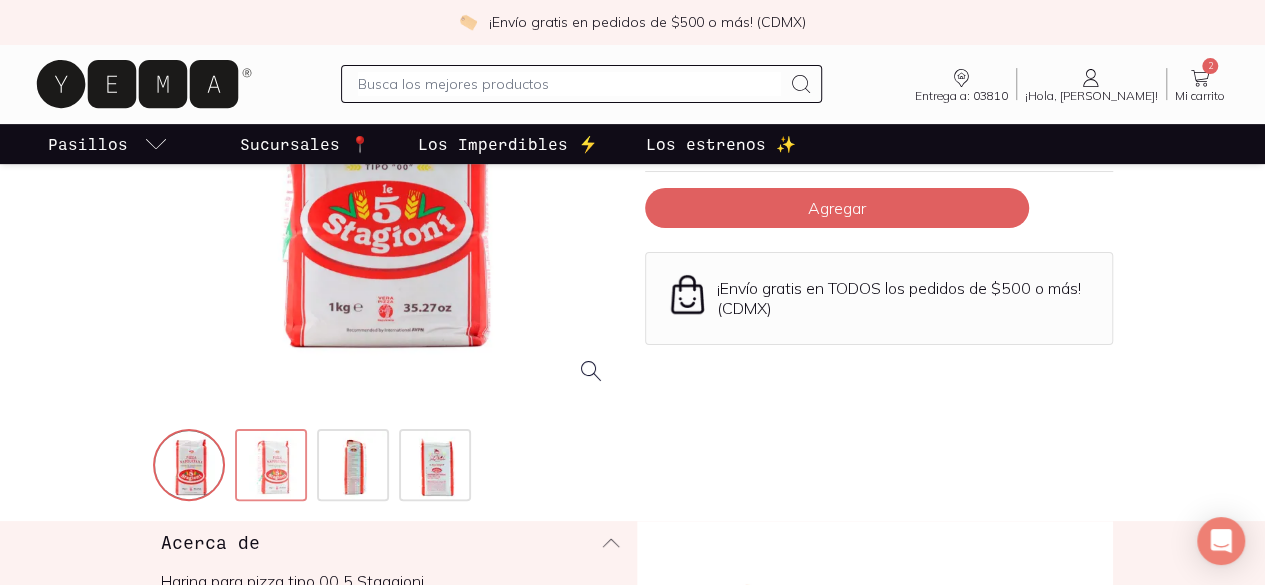 click at bounding box center [273, 467] 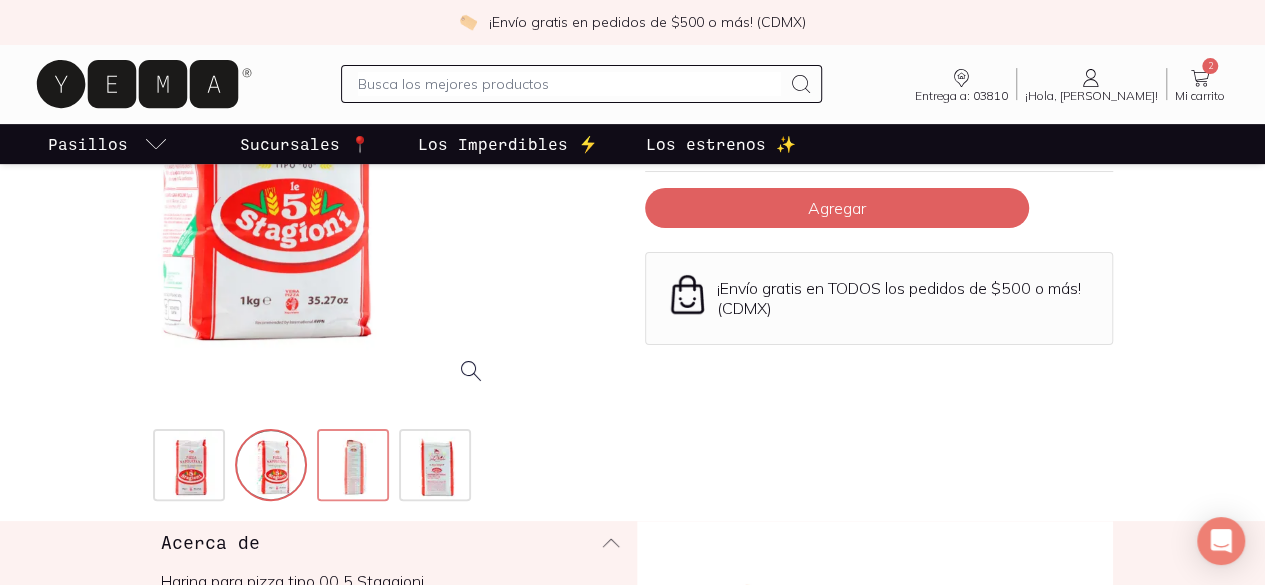 click at bounding box center (355, 467) 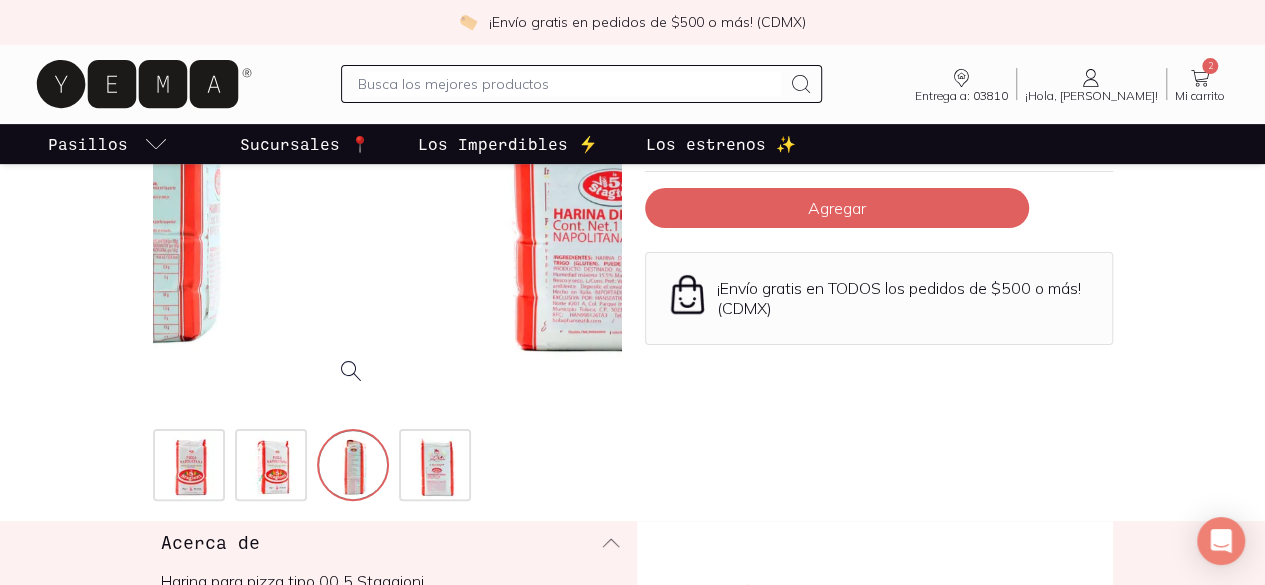 click at bounding box center (147, 167) 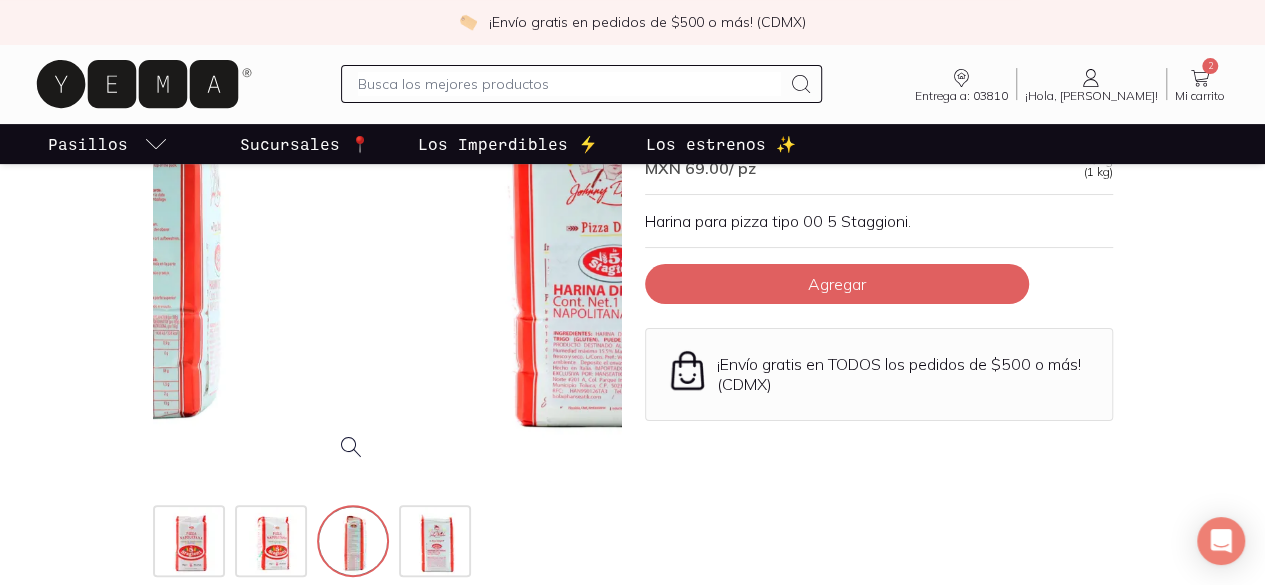 scroll, scrollTop: 200, scrollLeft: 0, axis: vertical 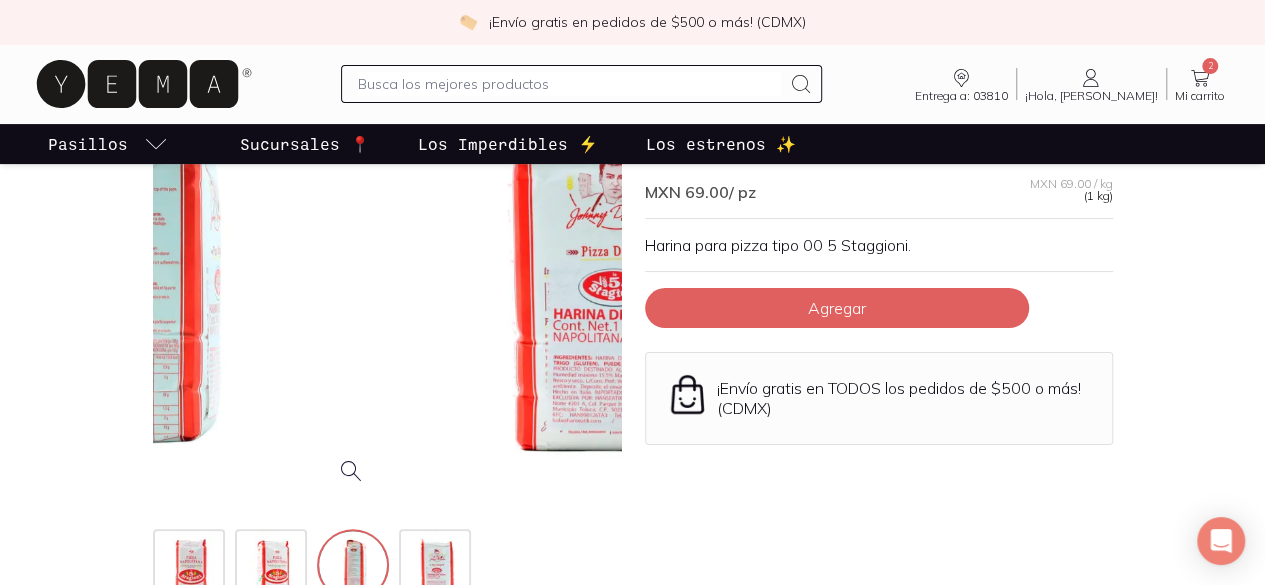 click at bounding box center (147, 267) 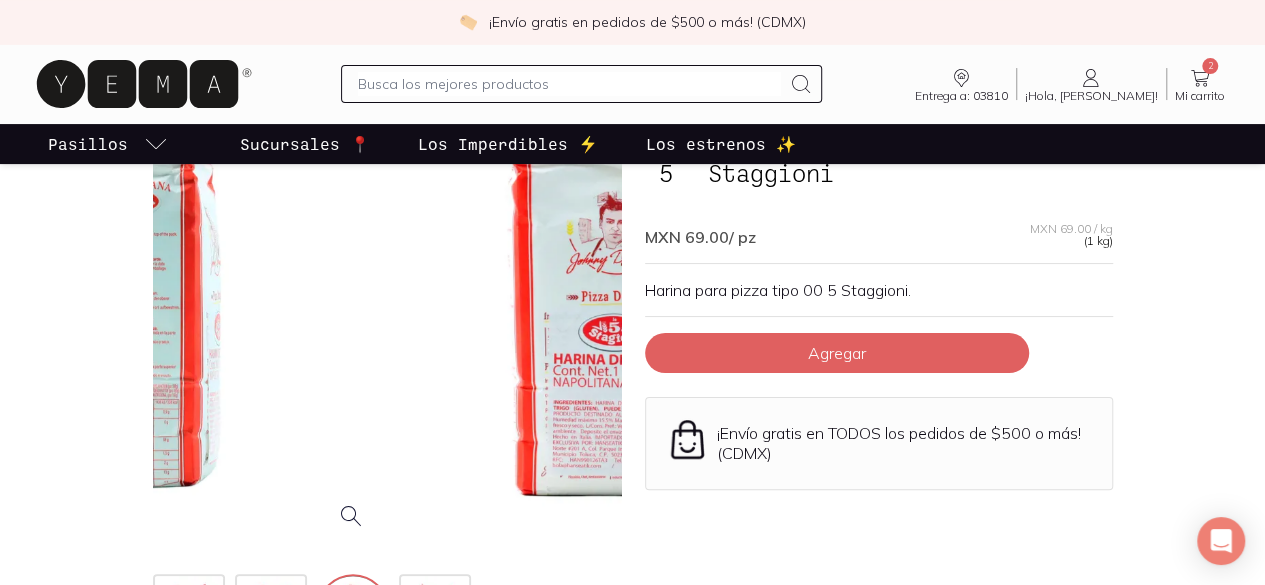 scroll, scrollTop: 500, scrollLeft: 0, axis: vertical 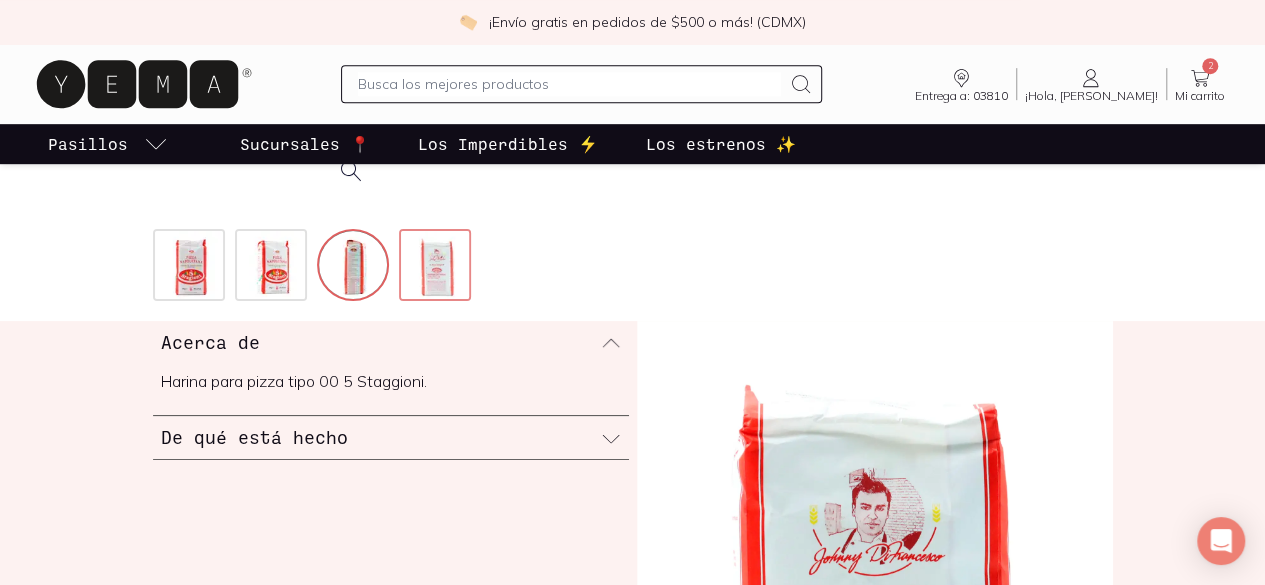 click at bounding box center [437, 267] 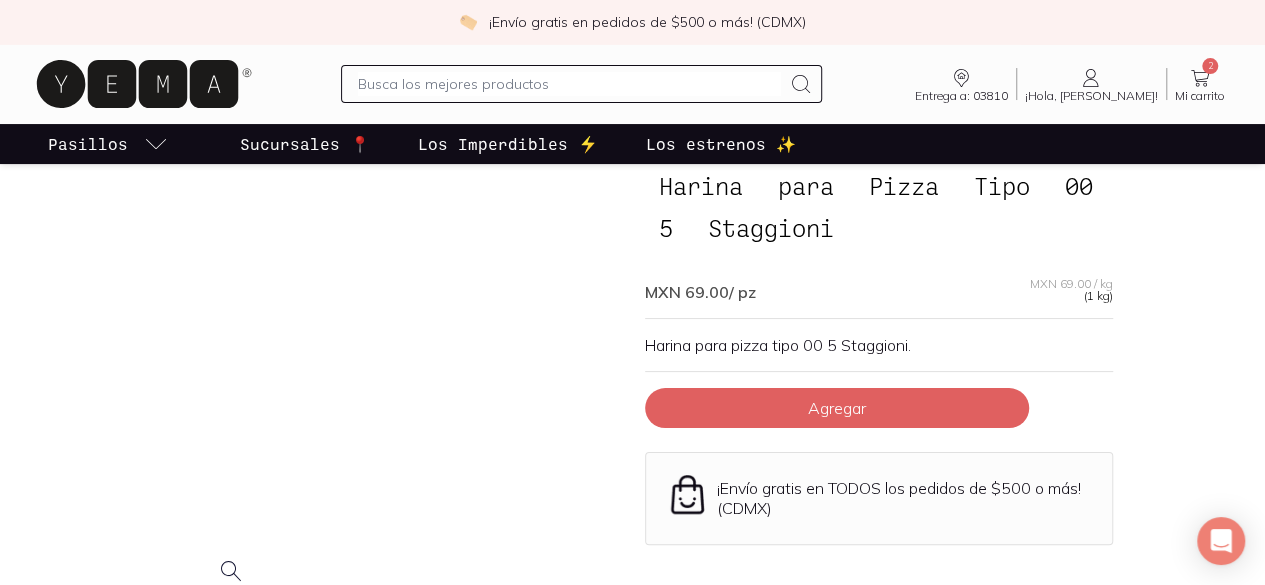 scroll, scrollTop: 200, scrollLeft: 0, axis: vertical 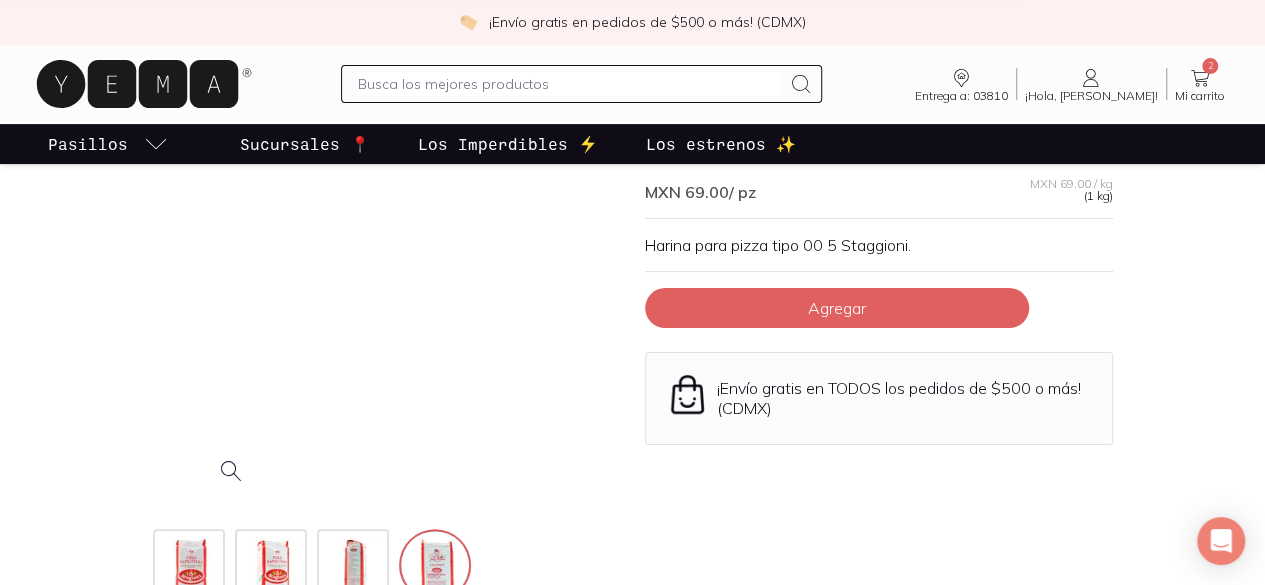 click at bounding box center (27, 267) 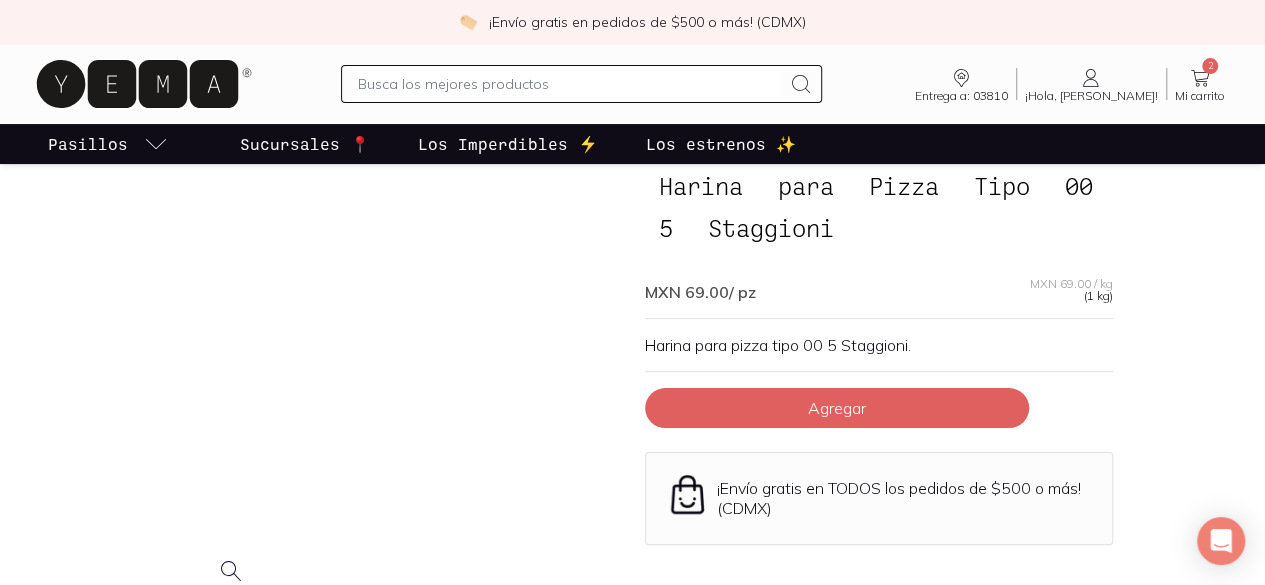 scroll, scrollTop: 0, scrollLeft: 0, axis: both 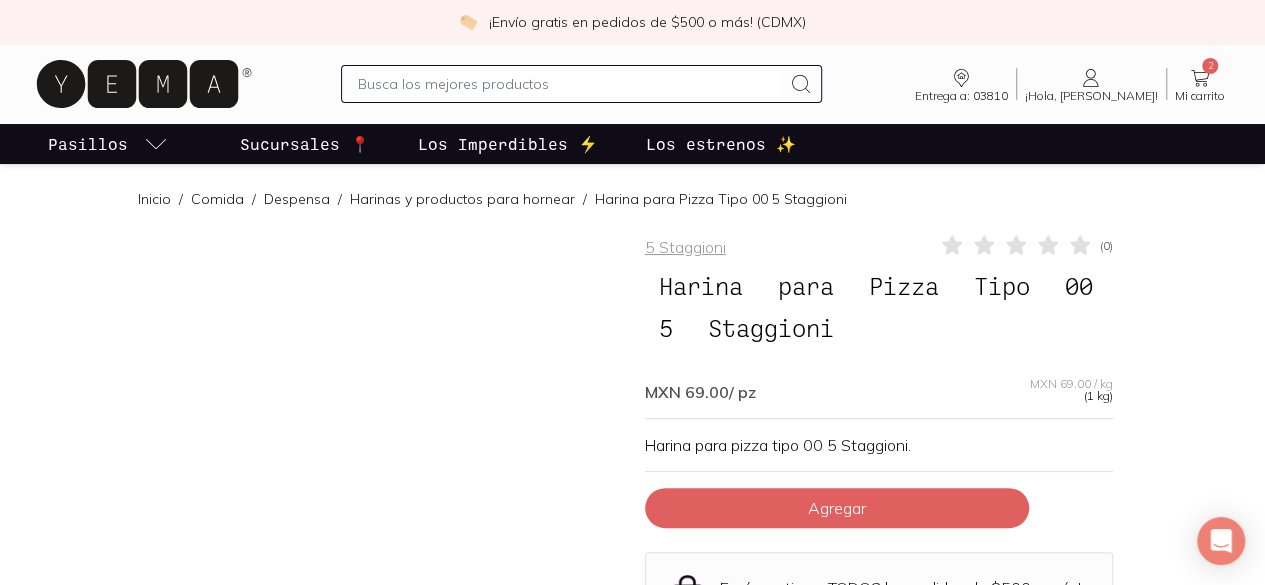 click at bounding box center (27, 467) 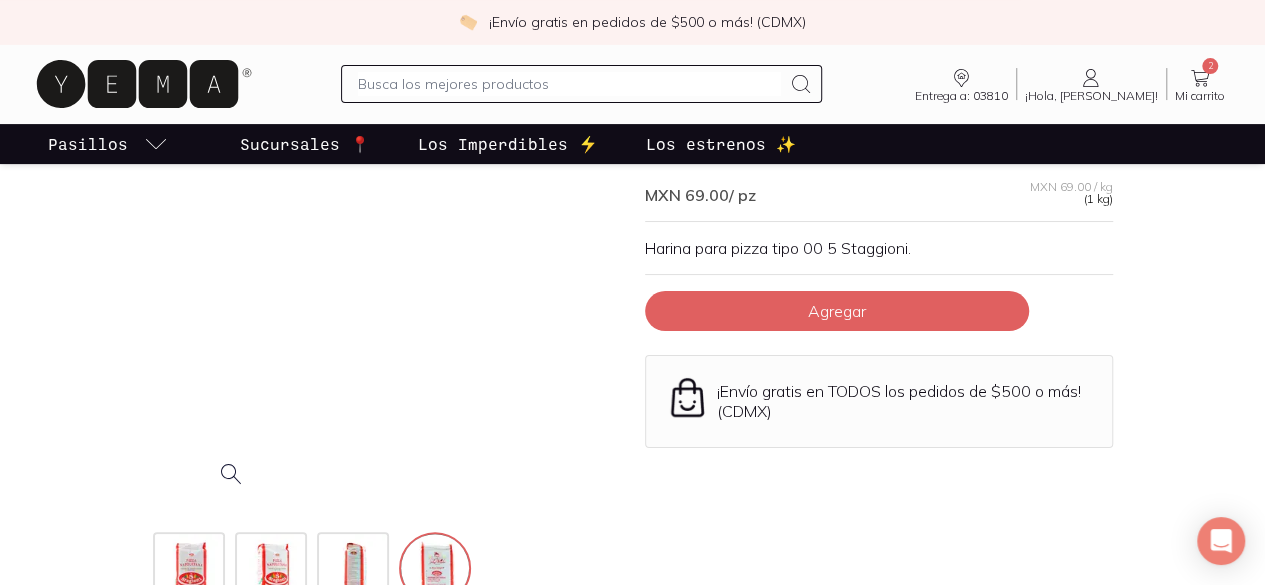 scroll, scrollTop: 200, scrollLeft: 0, axis: vertical 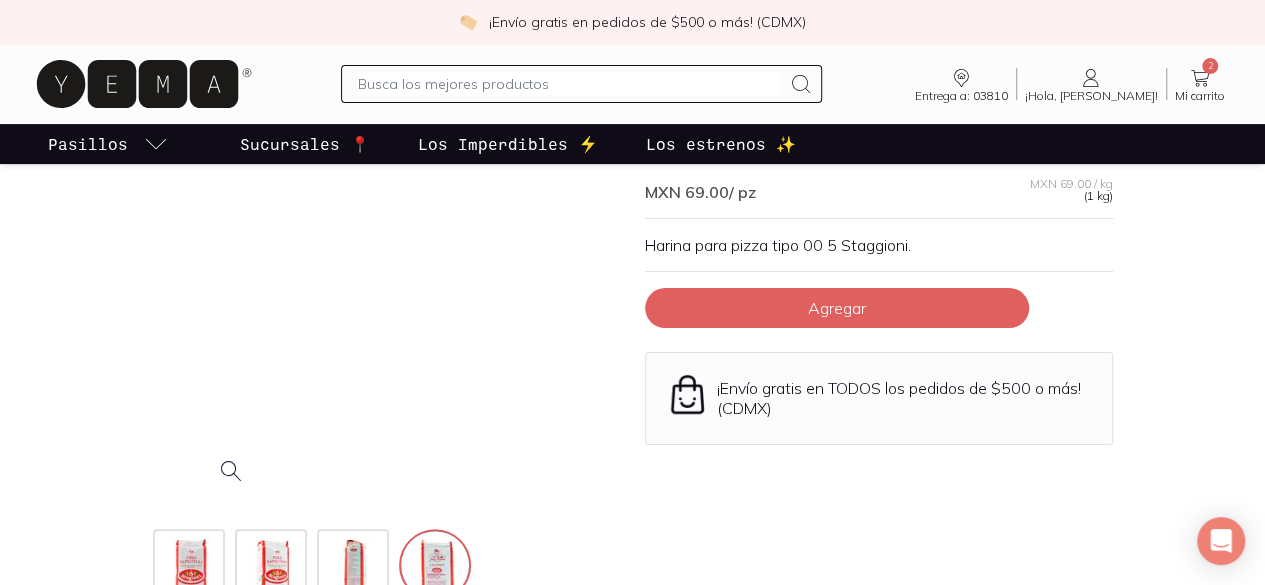 click at bounding box center (27, 267) 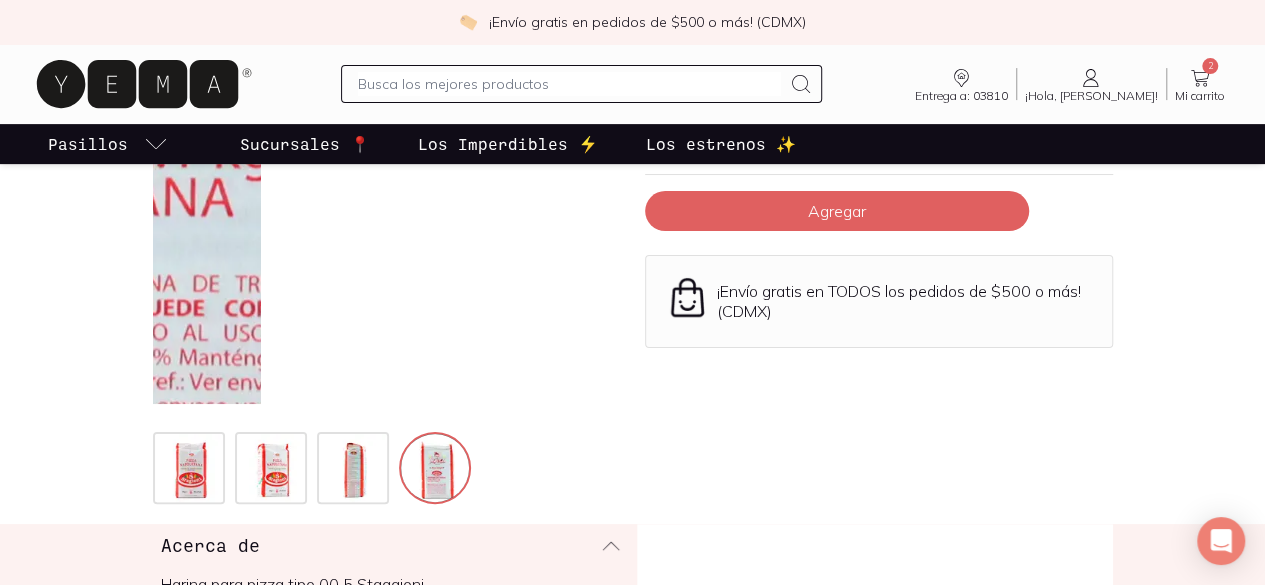scroll, scrollTop: 300, scrollLeft: 0, axis: vertical 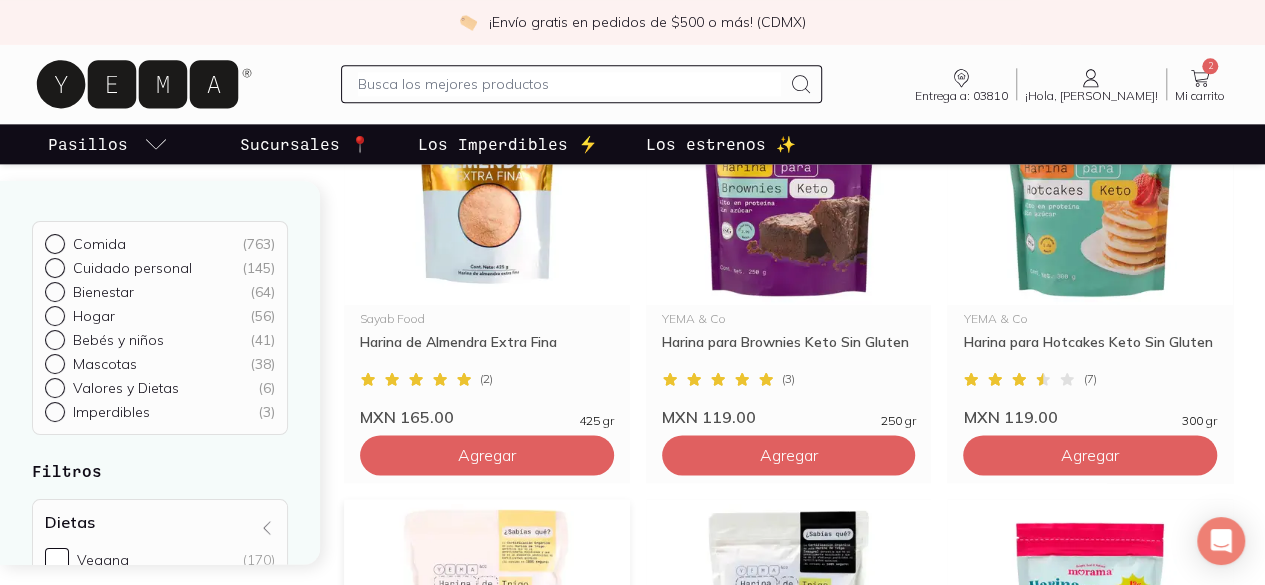 click at bounding box center (487, 622) 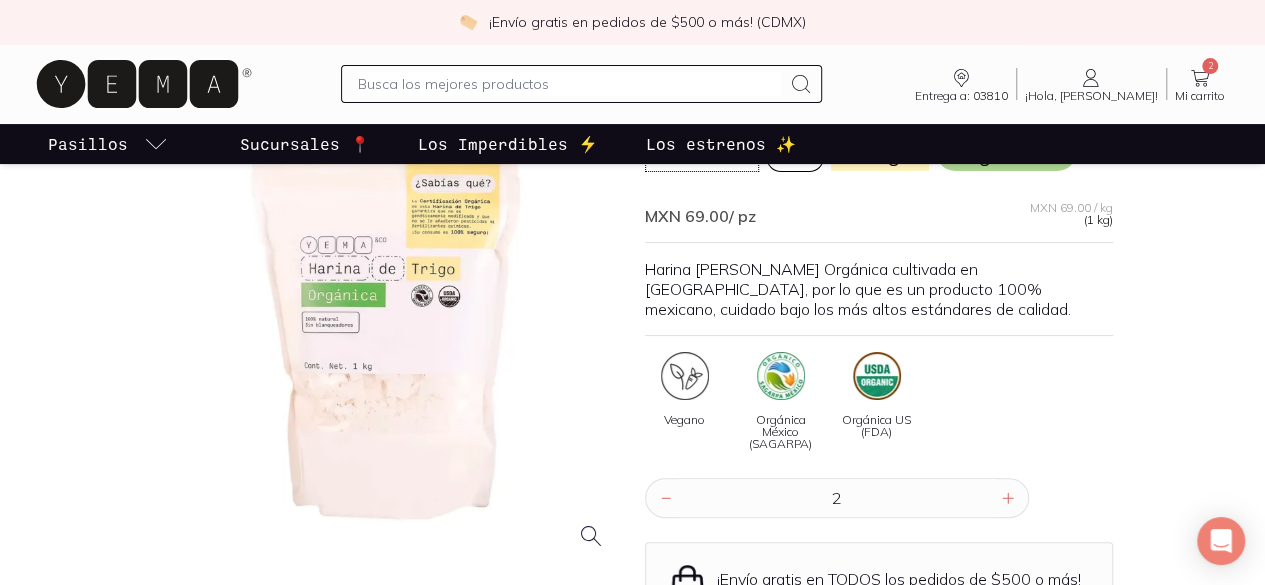 scroll, scrollTop: 200, scrollLeft: 0, axis: vertical 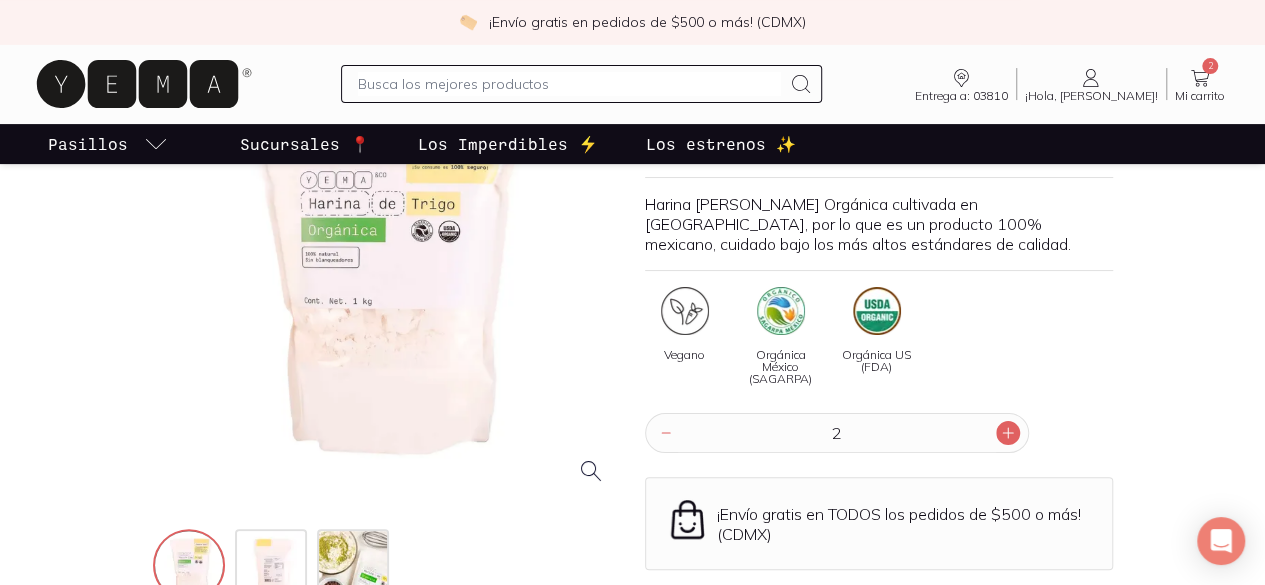 click 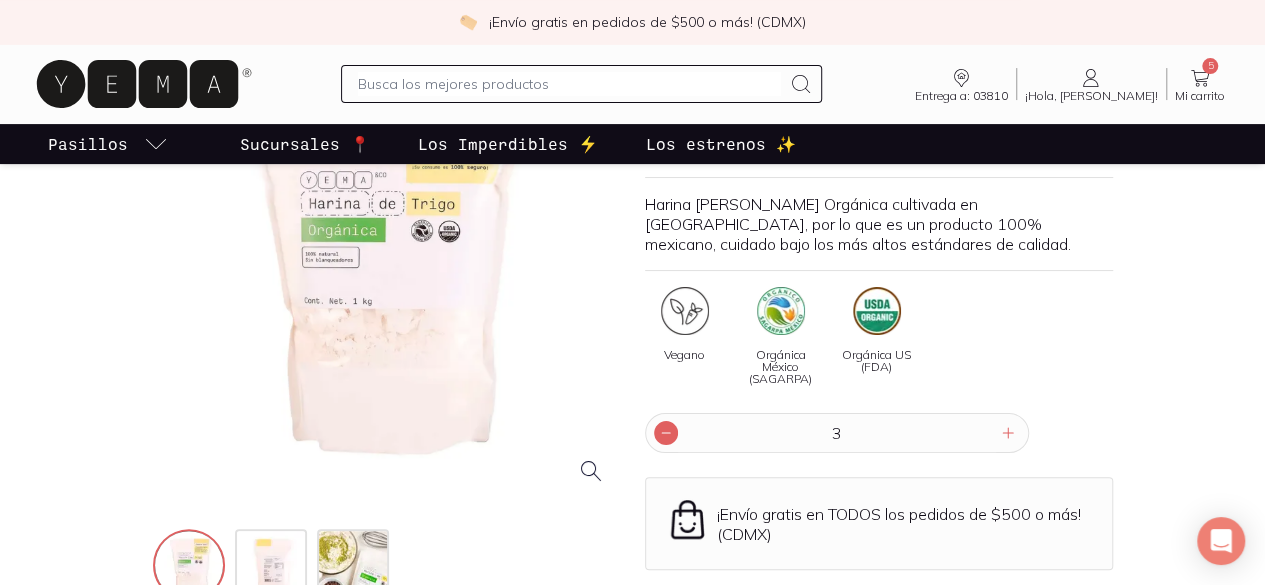 click 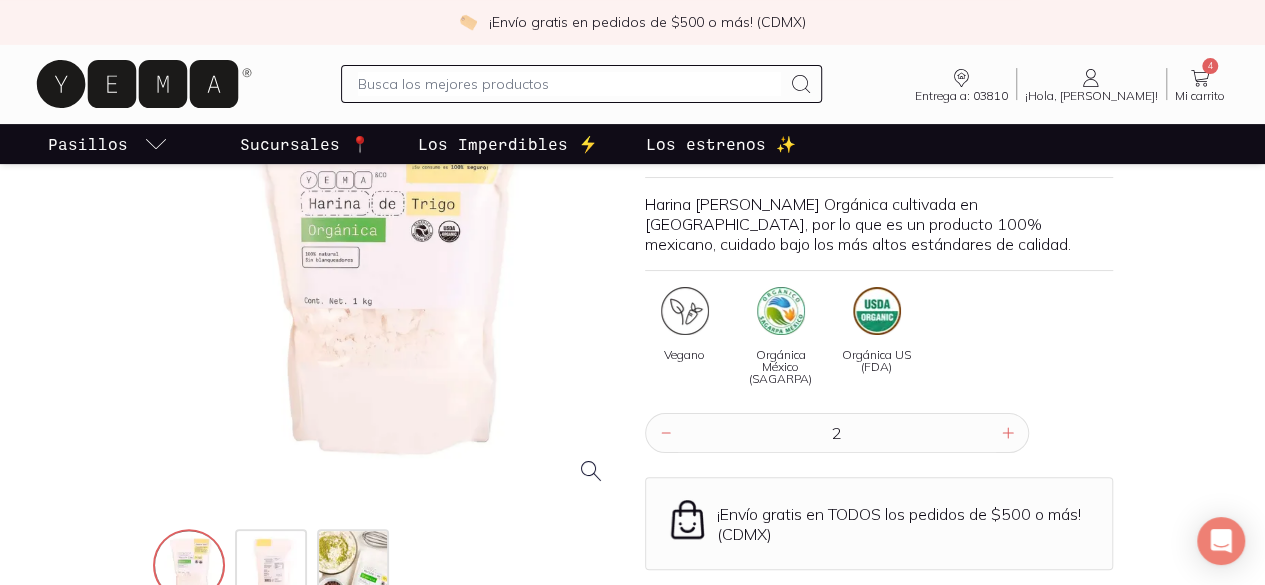 click 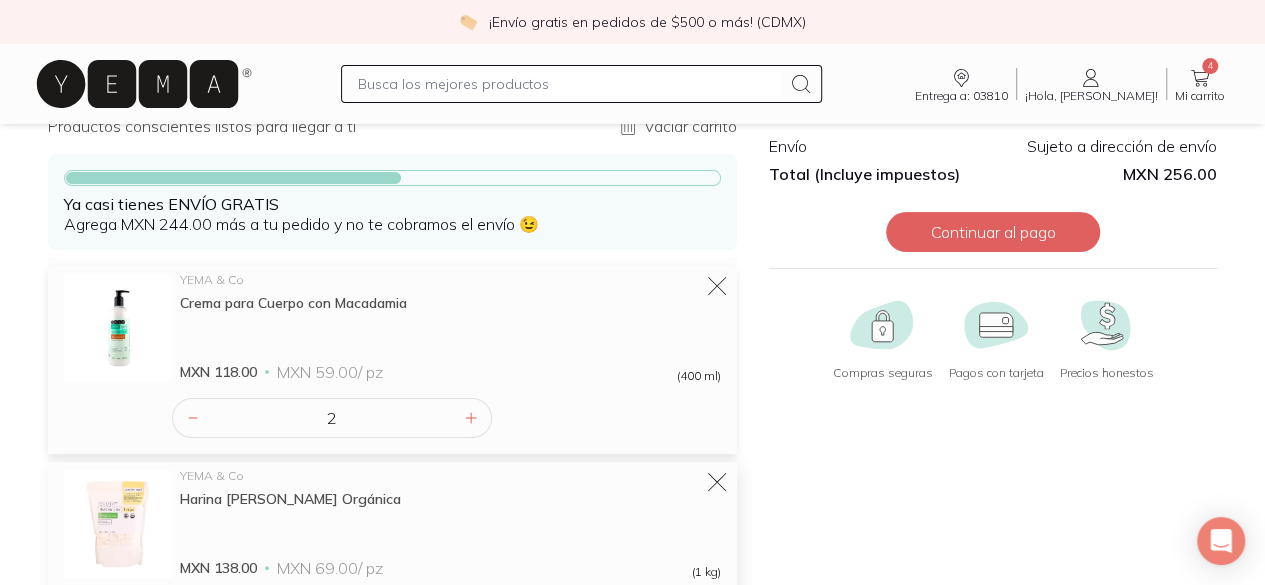 scroll, scrollTop: 200, scrollLeft: 0, axis: vertical 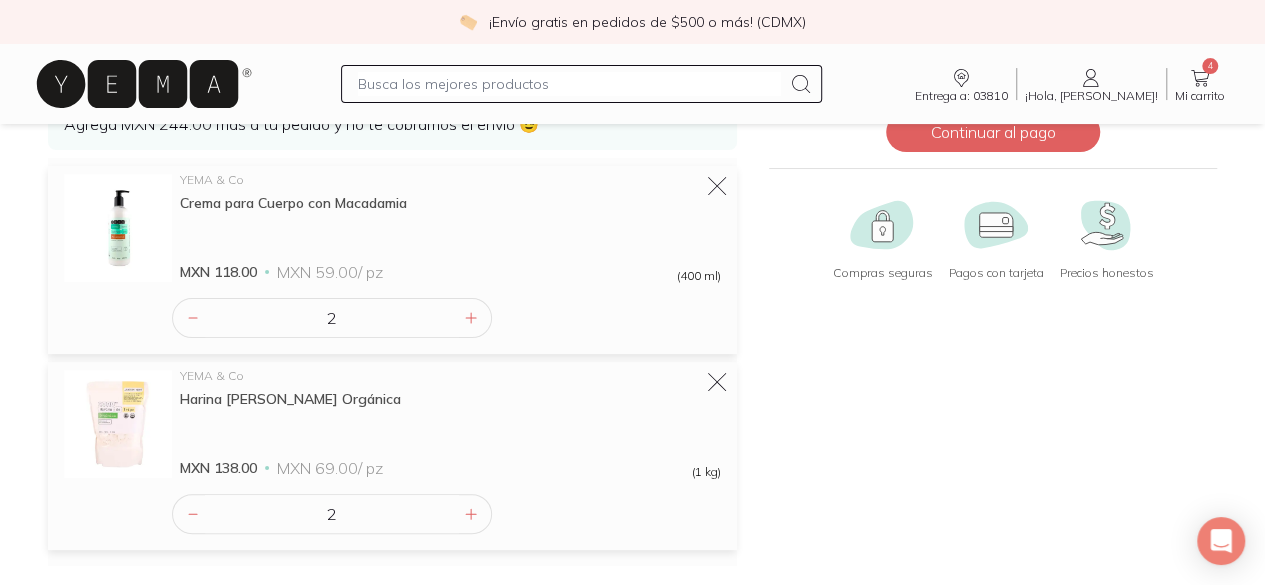 click at bounding box center (569, 84) 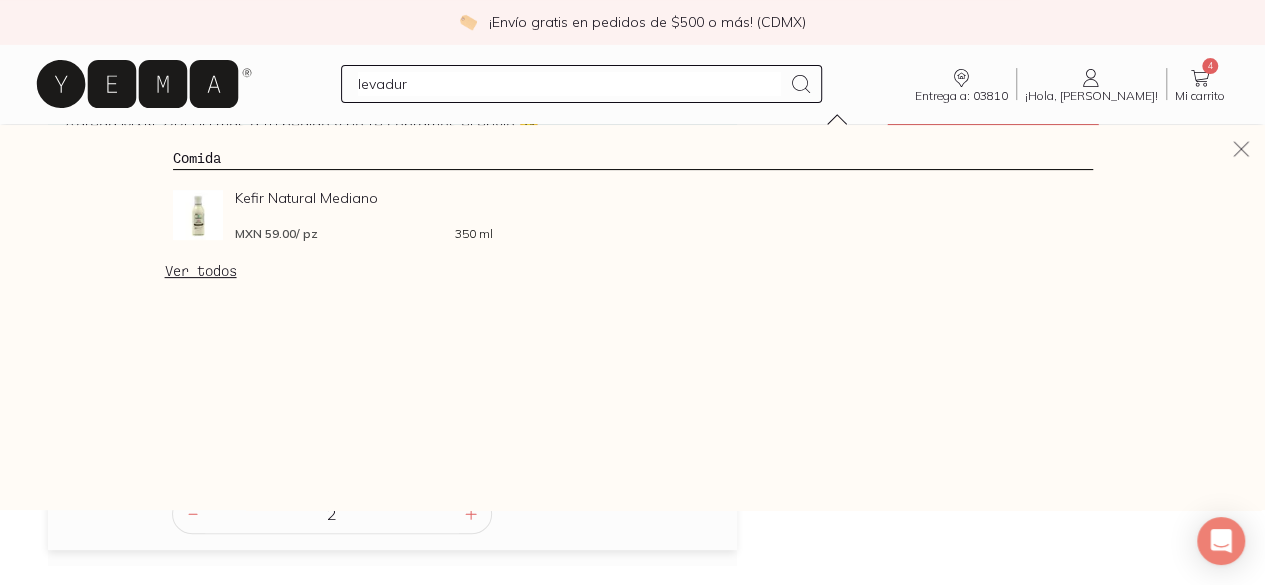 type on "levadura" 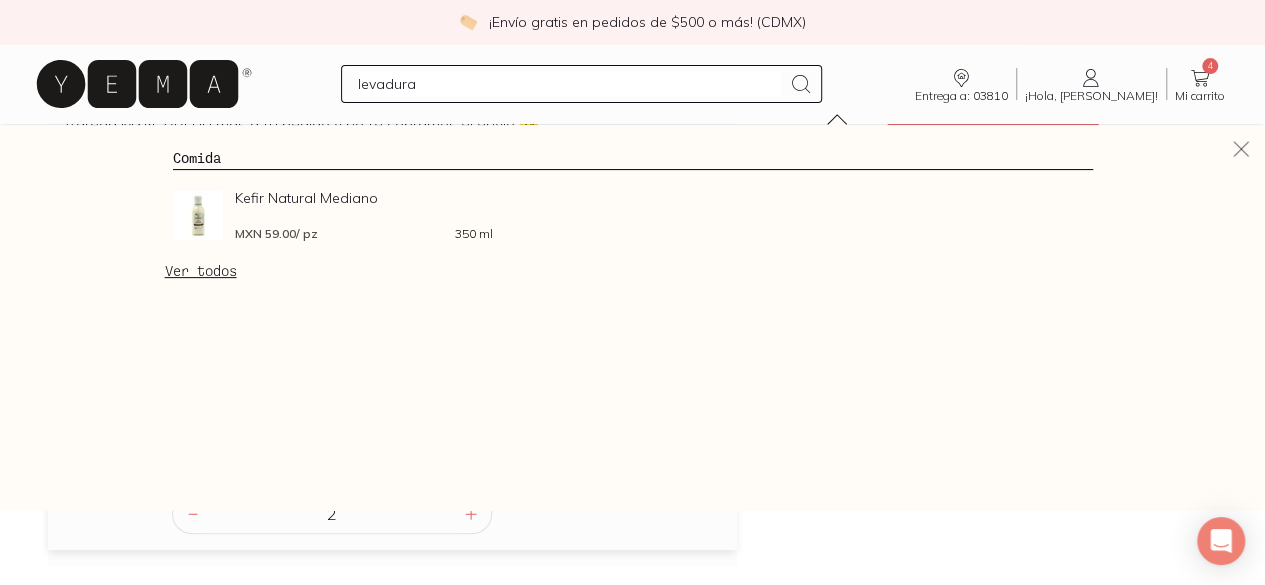 type 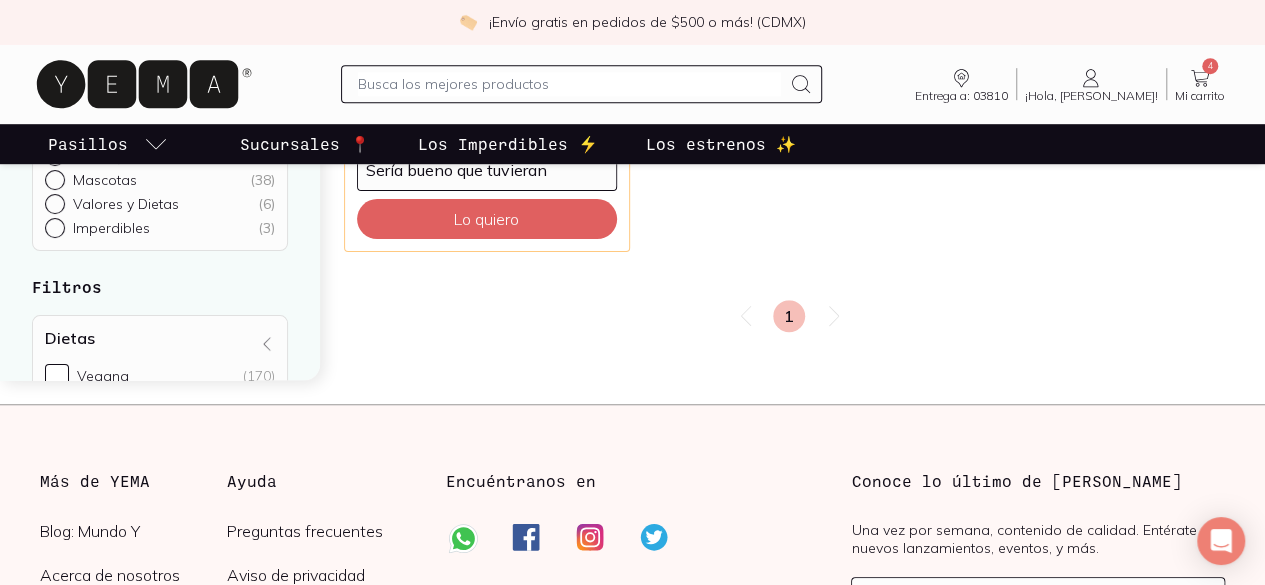 scroll, scrollTop: 700, scrollLeft: 0, axis: vertical 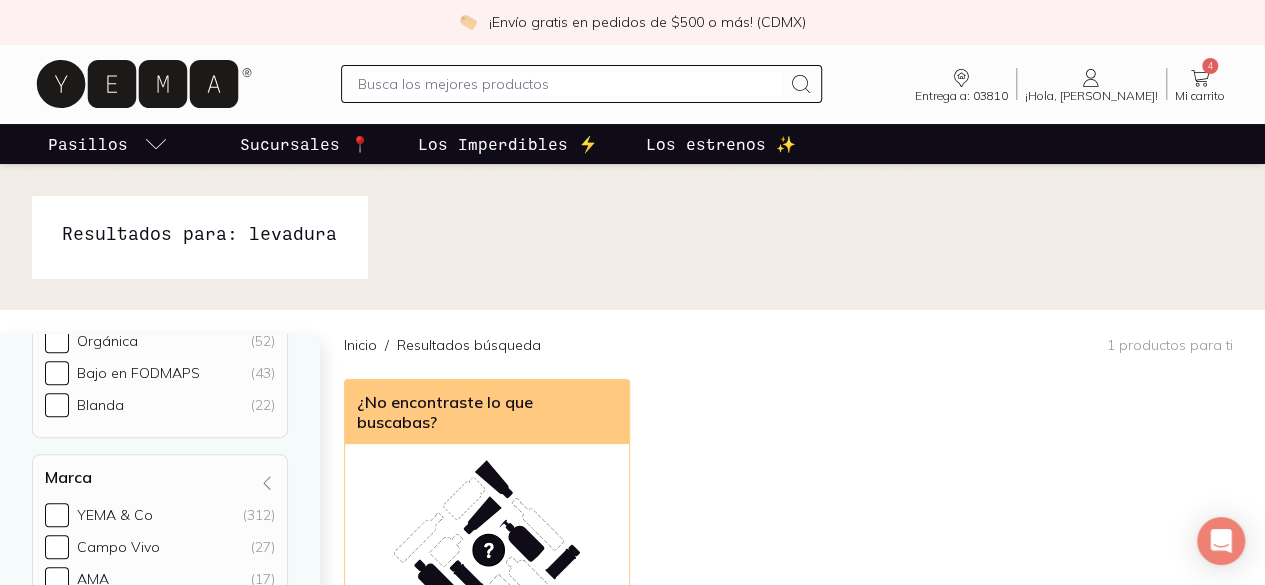 click on "4" at bounding box center (1210, 66) 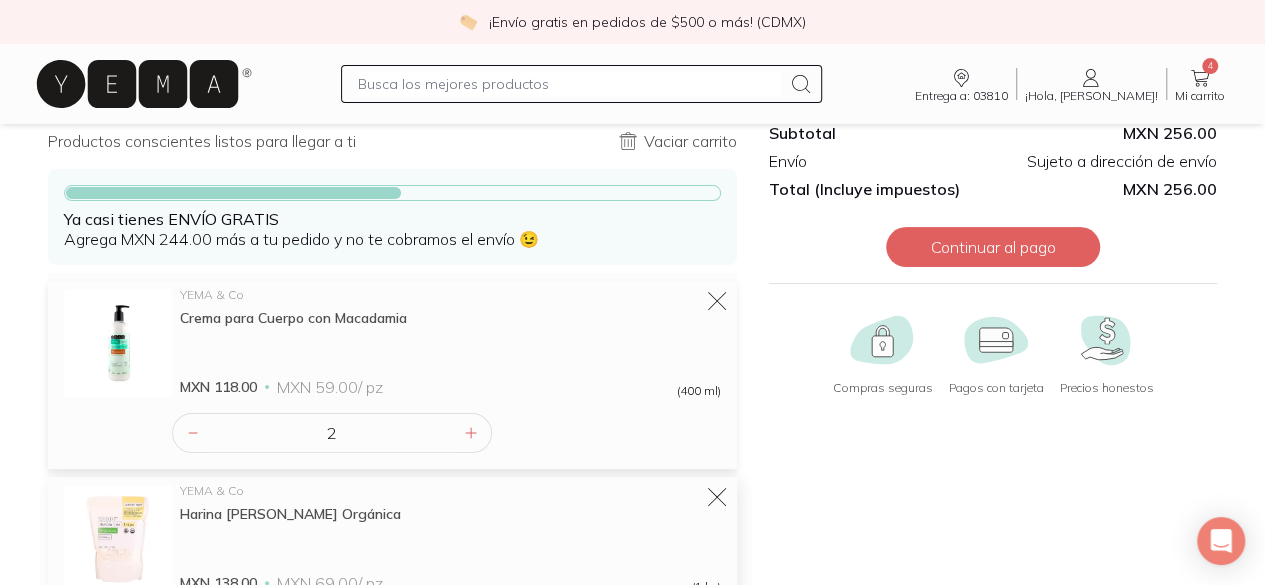 scroll, scrollTop: 200, scrollLeft: 0, axis: vertical 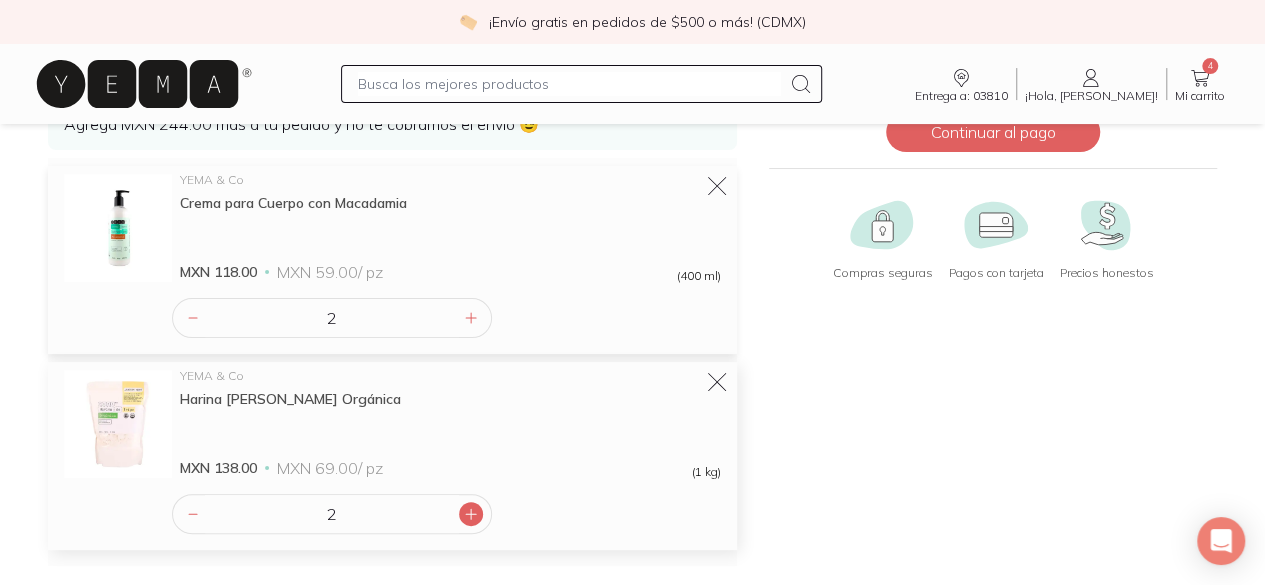 click 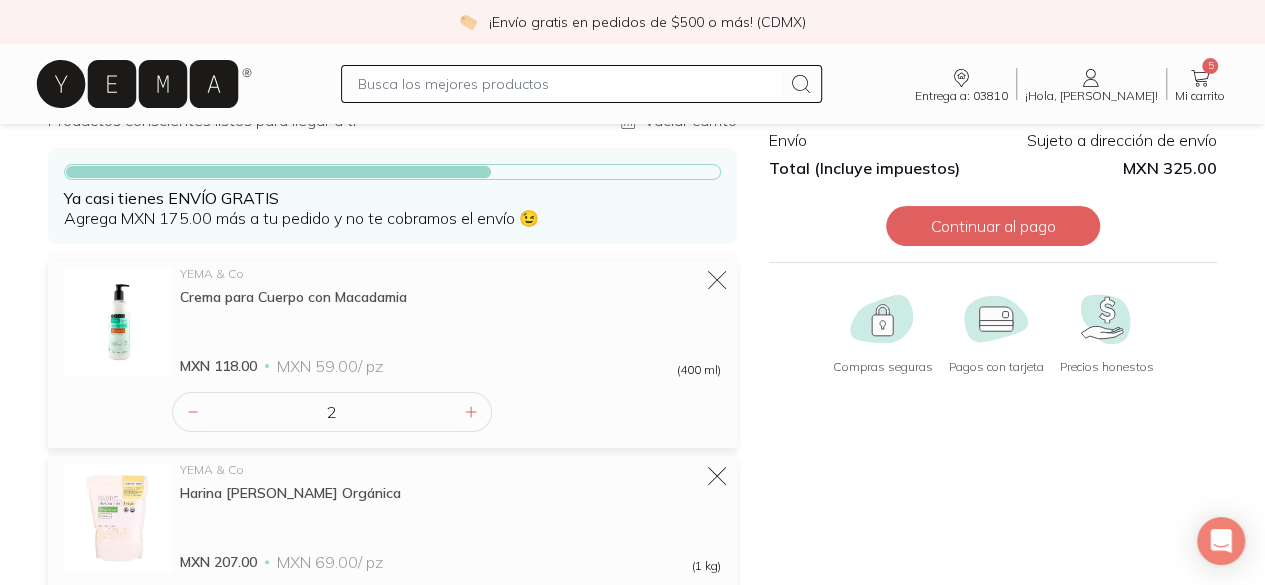 scroll, scrollTop: 0, scrollLeft: 0, axis: both 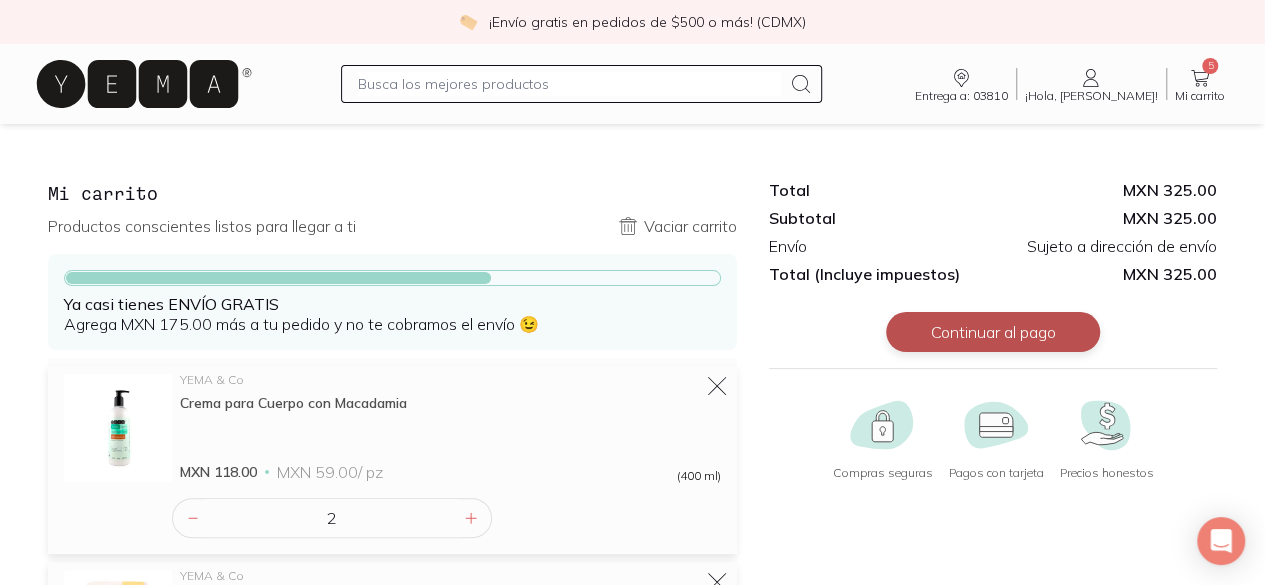 click on "Continuar al pago" at bounding box center (993, 332) 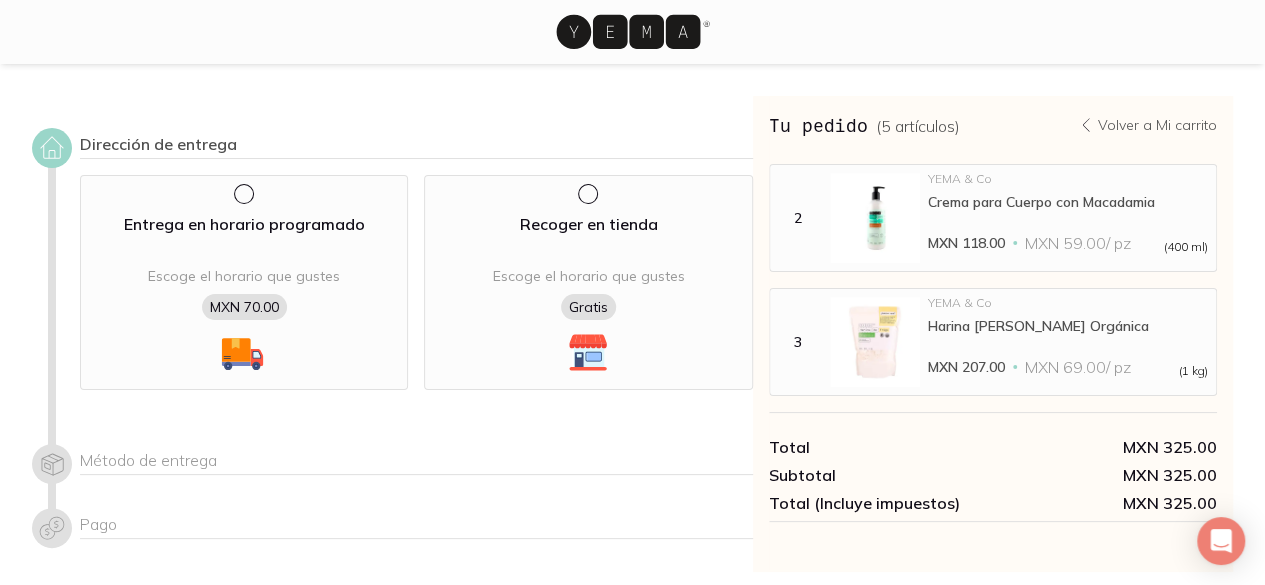 click 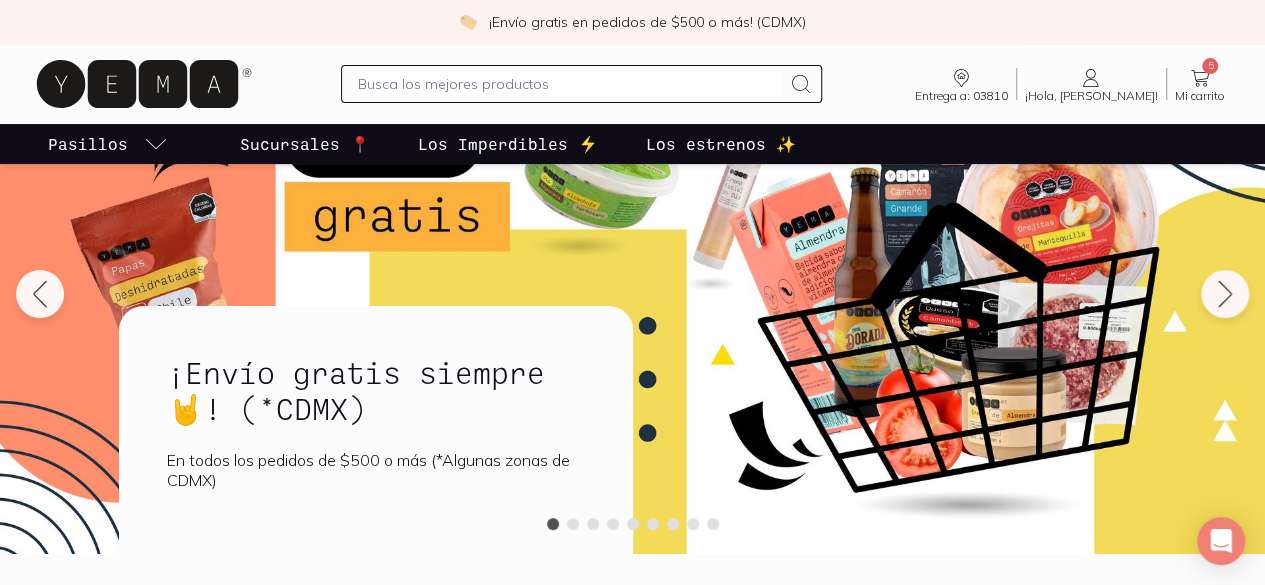 scroll, scrollTop: 100, scrollLeft: 0, axis: vertical 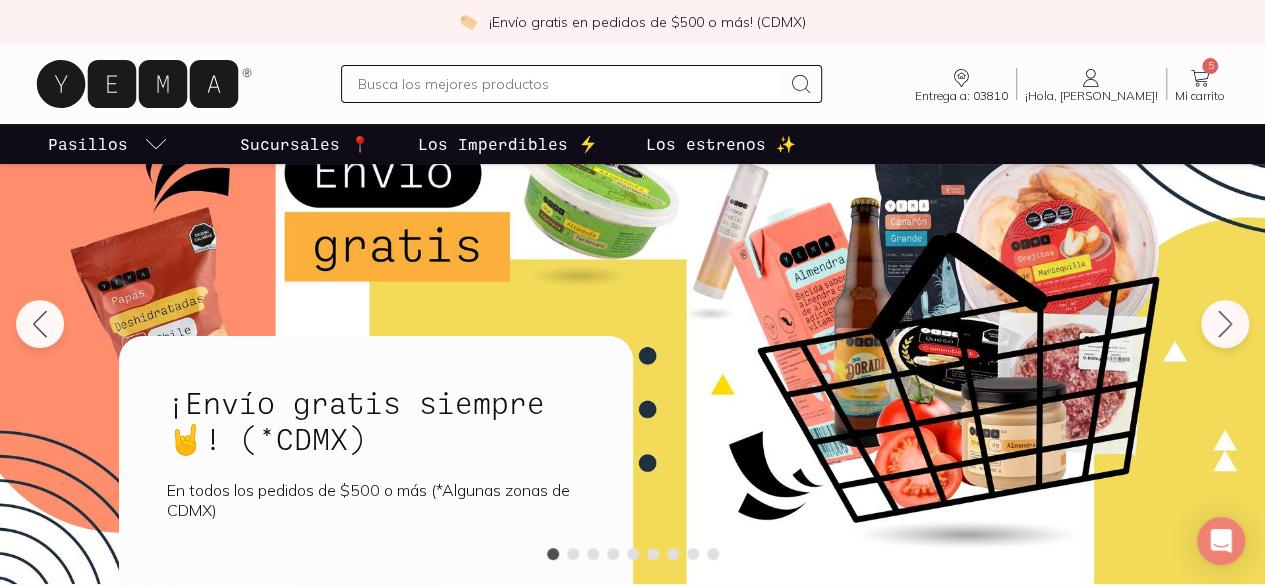click on "5" at bounding box center (1210, 66) 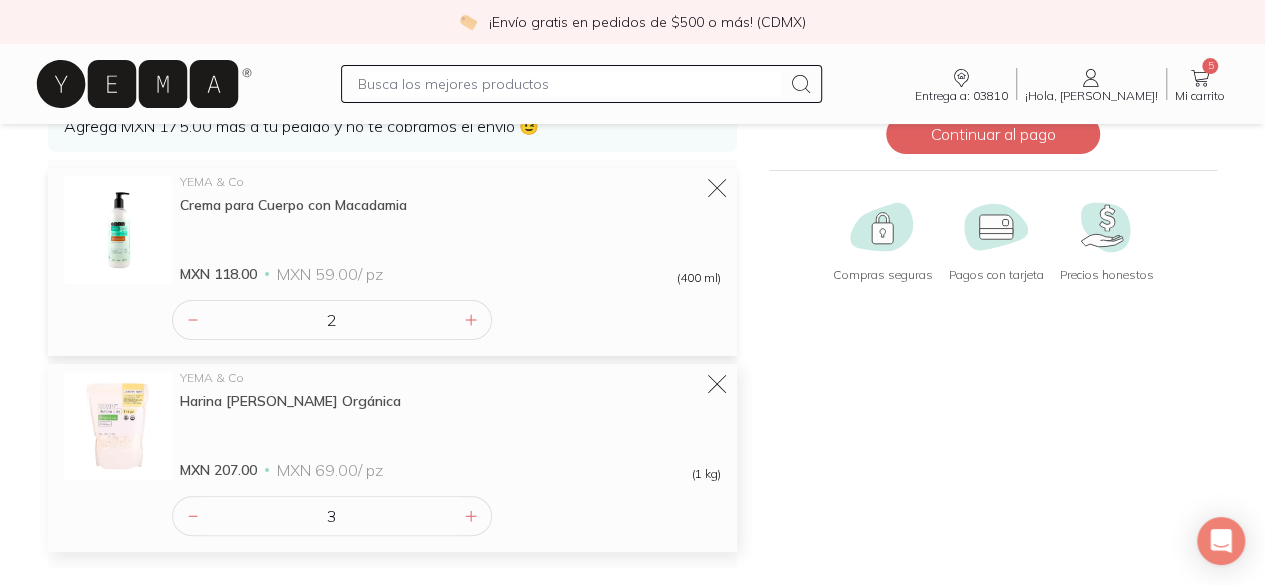 scroll, scrollTop: 200, scrollLeft: 0, axis: vertical 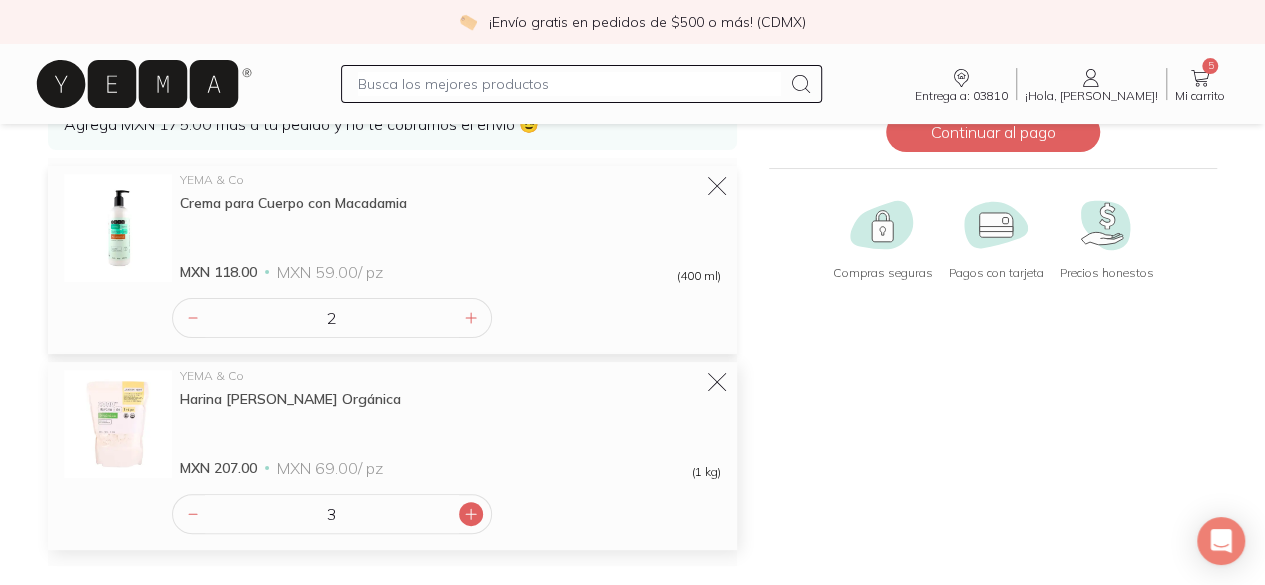 click 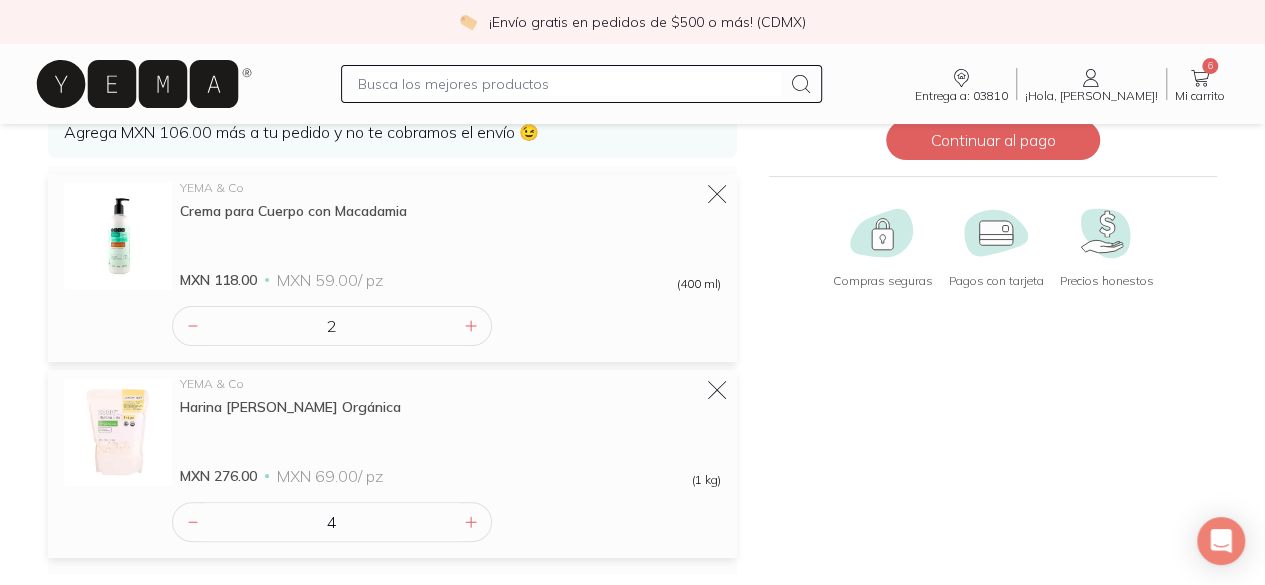 scroll, scrollTop: 200, scrollLeft: 0, axis: vertical 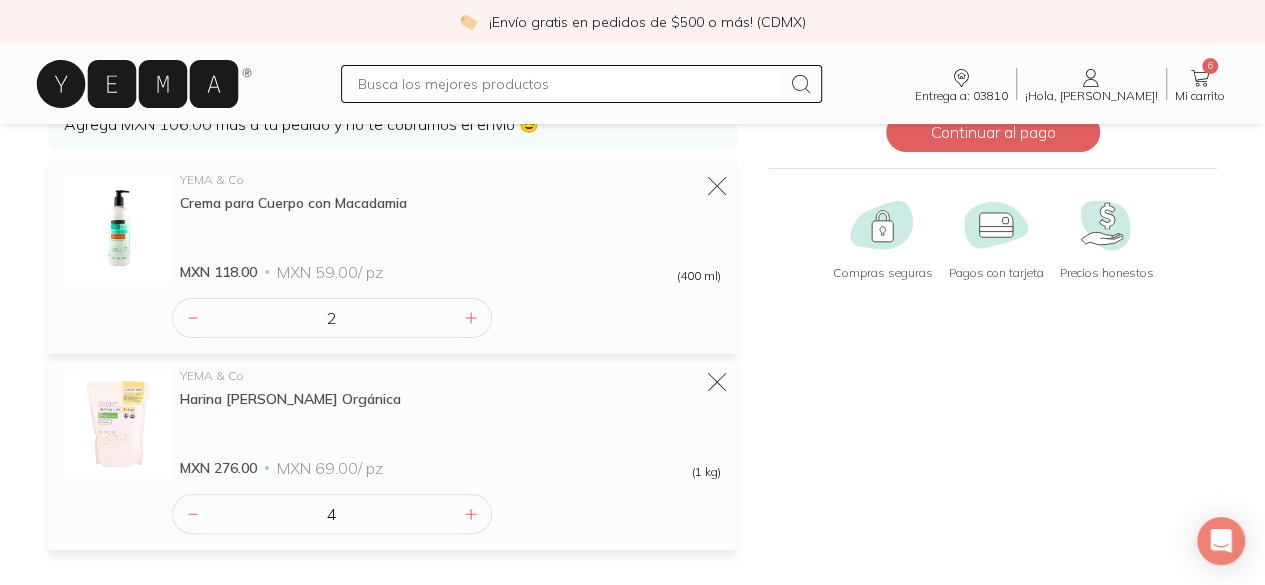 click 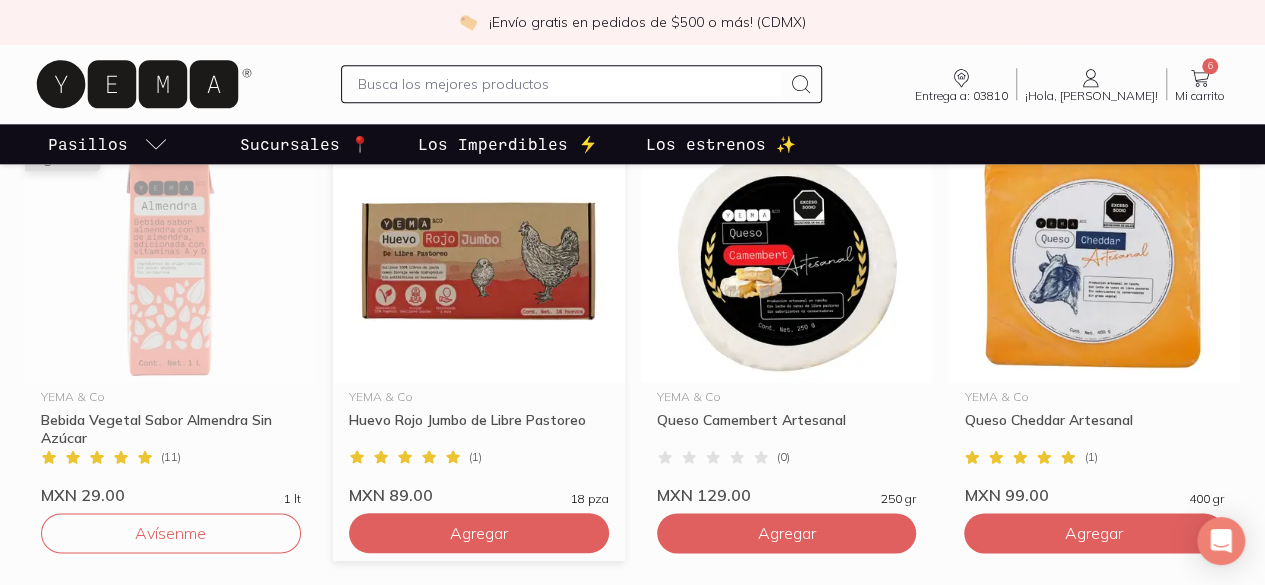 scroll, scrollTop: 1100, scrollLeft: 0, axis: vertical 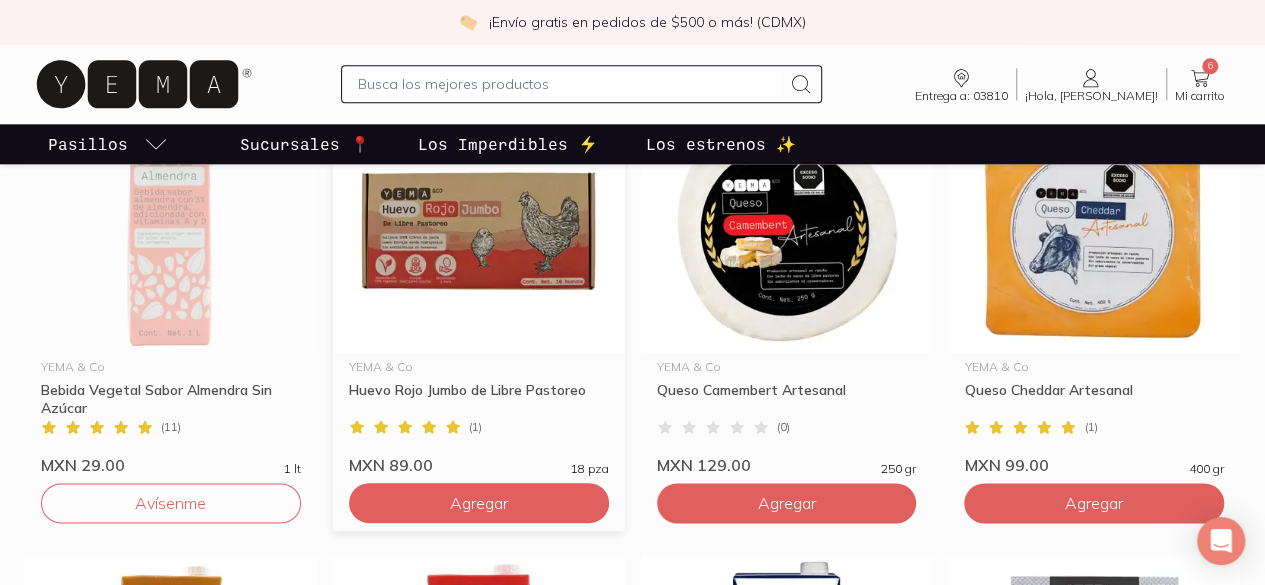 click at bounding box center (479, 230) 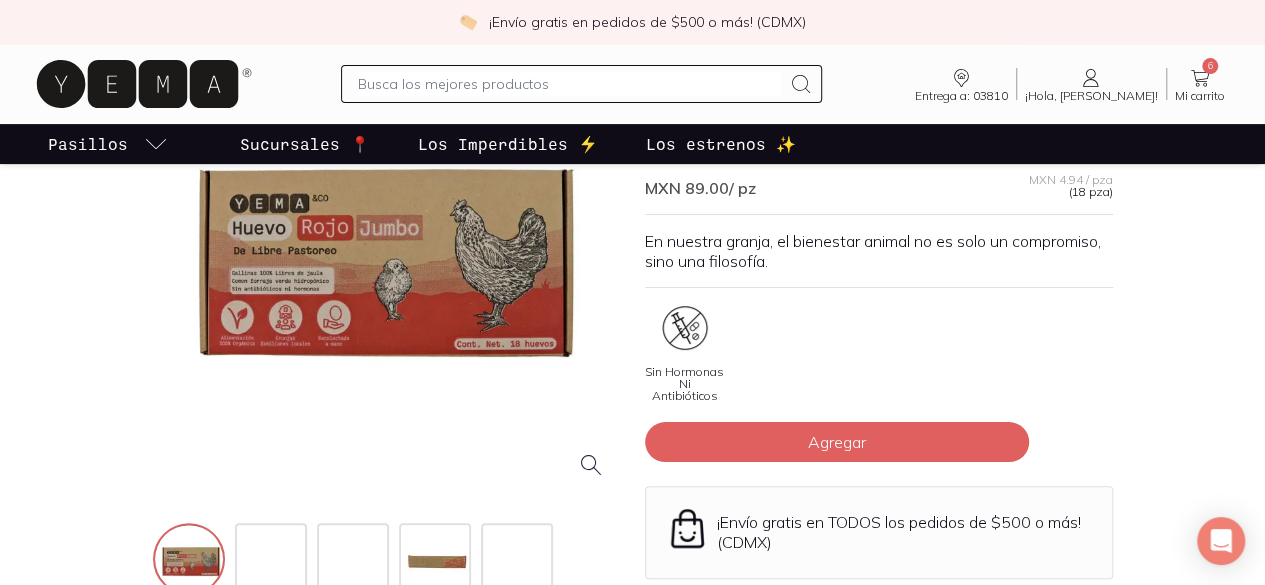 scroll, scrollTop: 100, scrollLeft: 0, axis: vertical 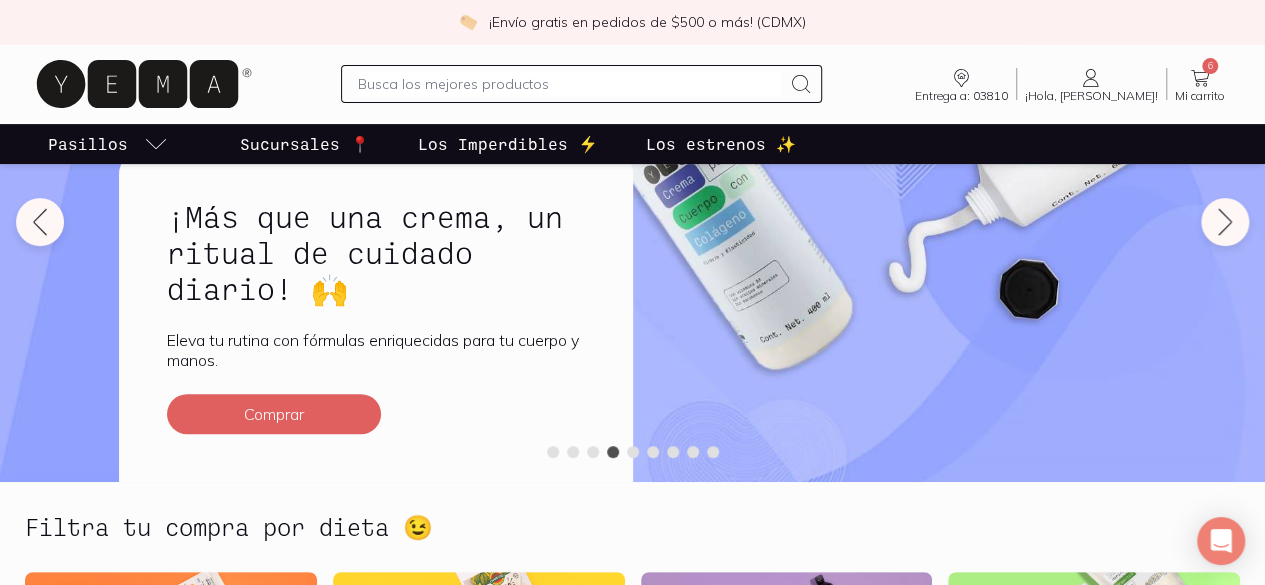 click at bounding box center (569, 84) 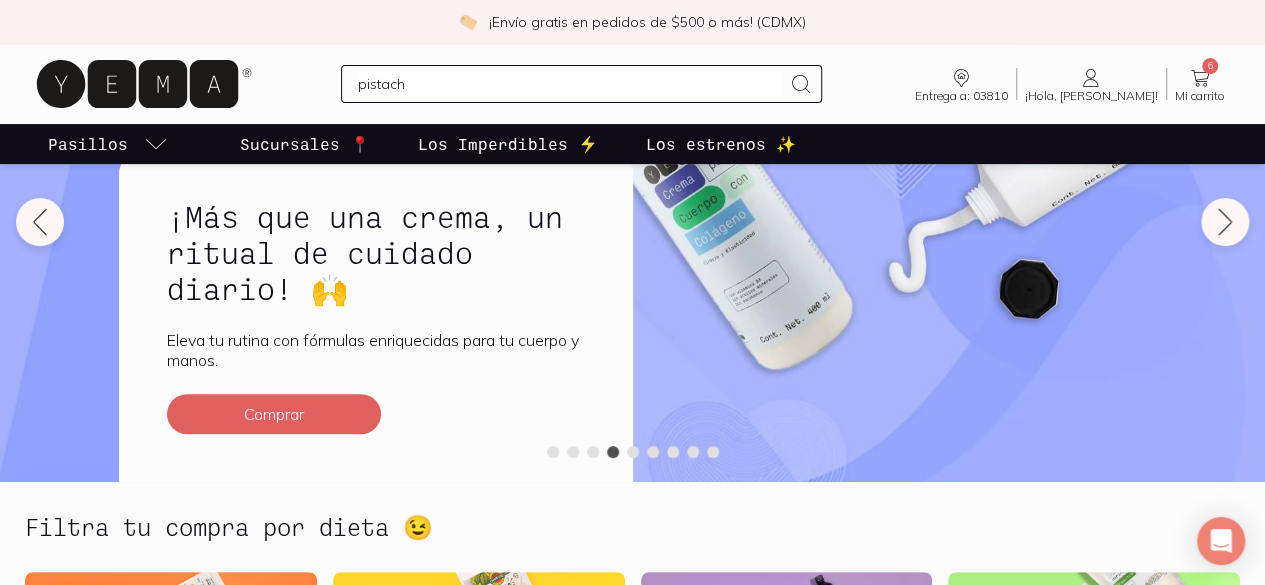 type on "pistache" 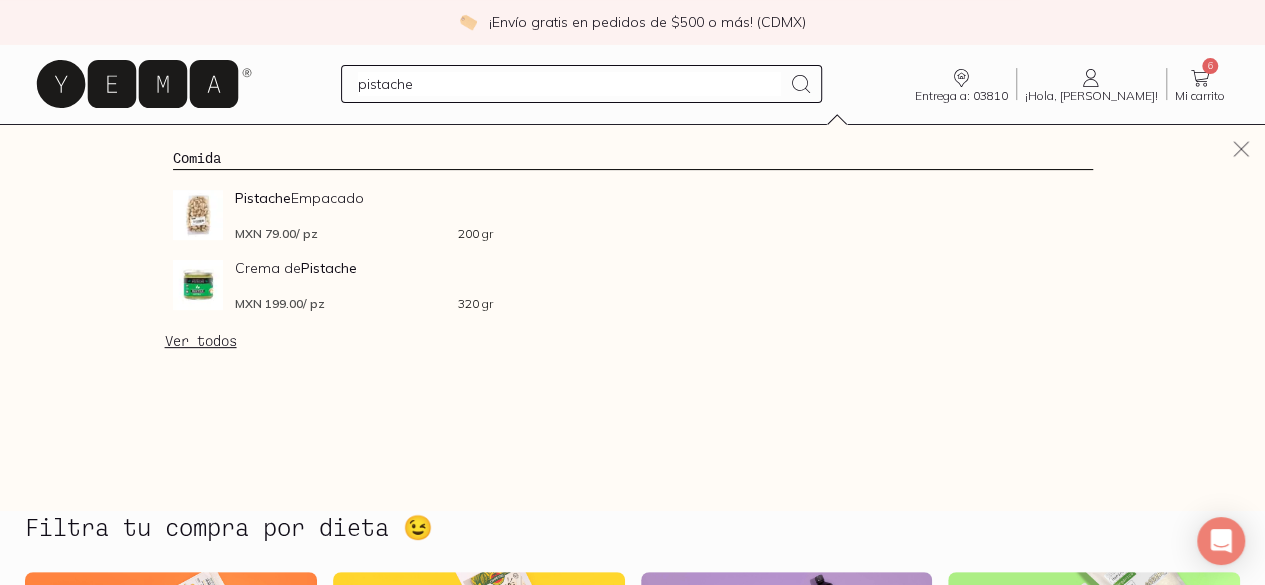 type 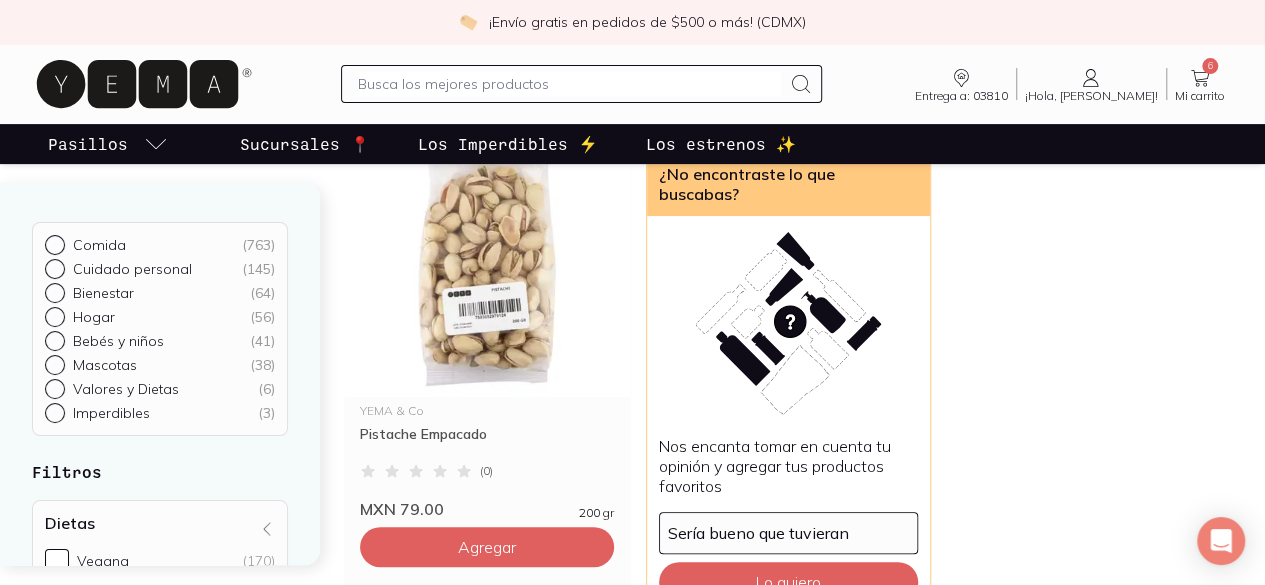 scroll, scrollTop: 200, scrollLeft: 0, axis: vertical 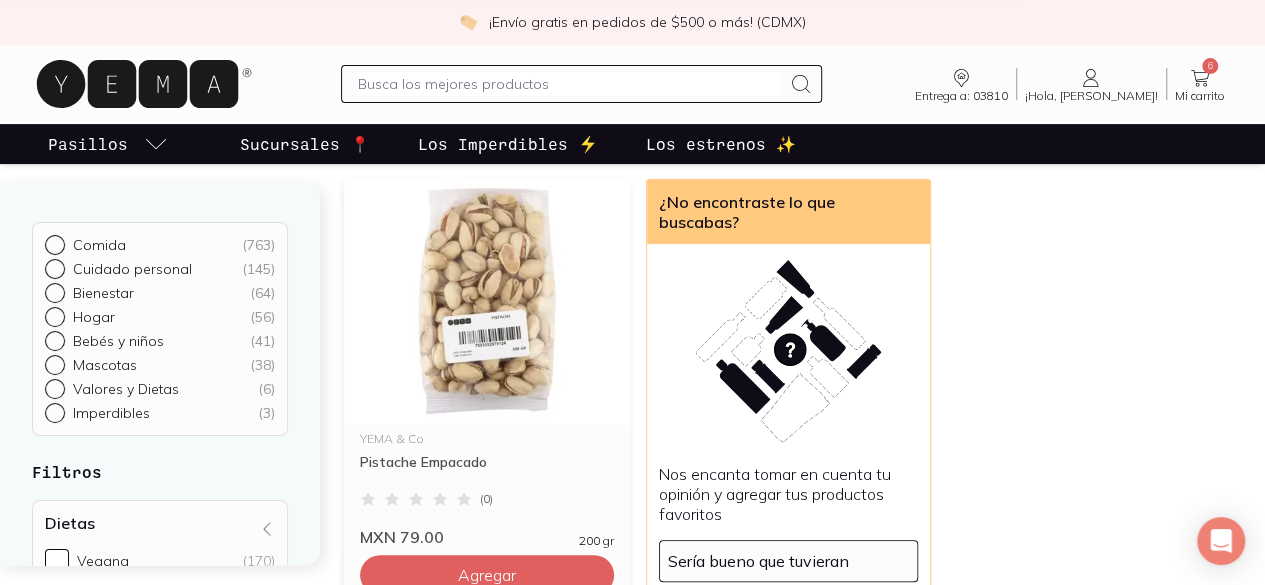 click at bounding box center [487, 302] 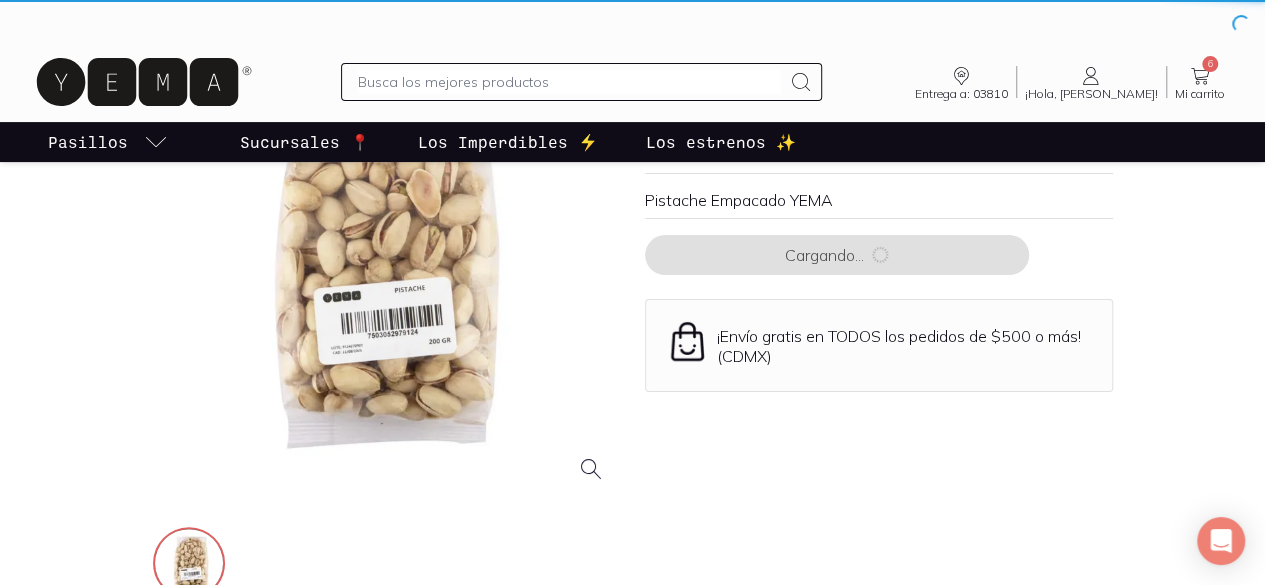 scroll, scrollTop: 0, scrollLeft: 0, axis: both 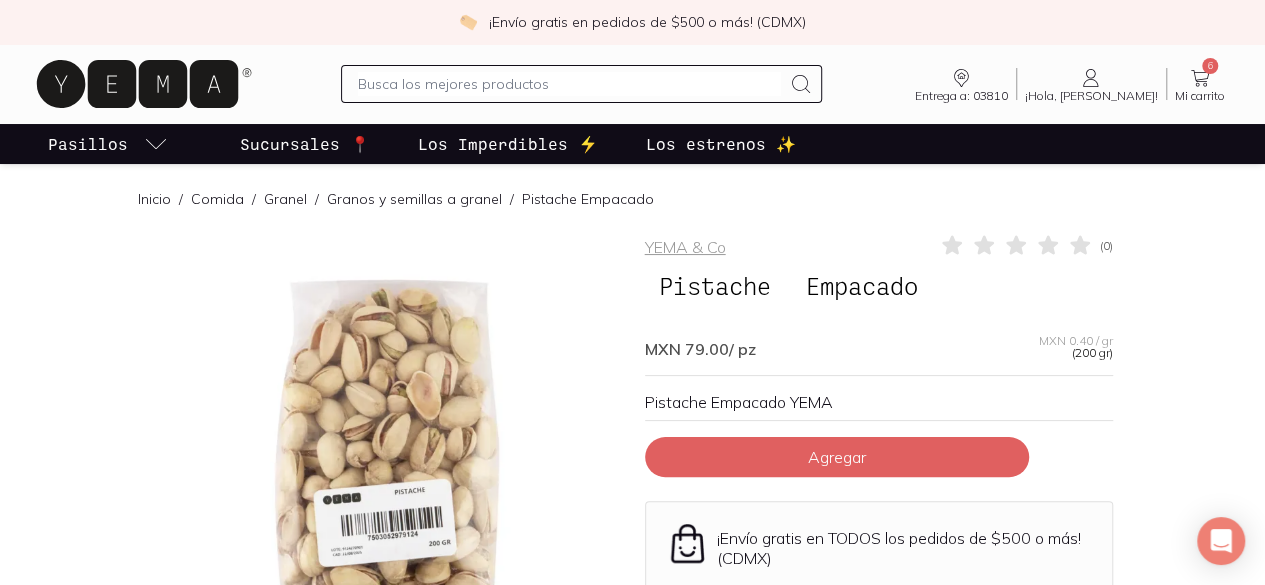 click at bounding box center (387, 467) 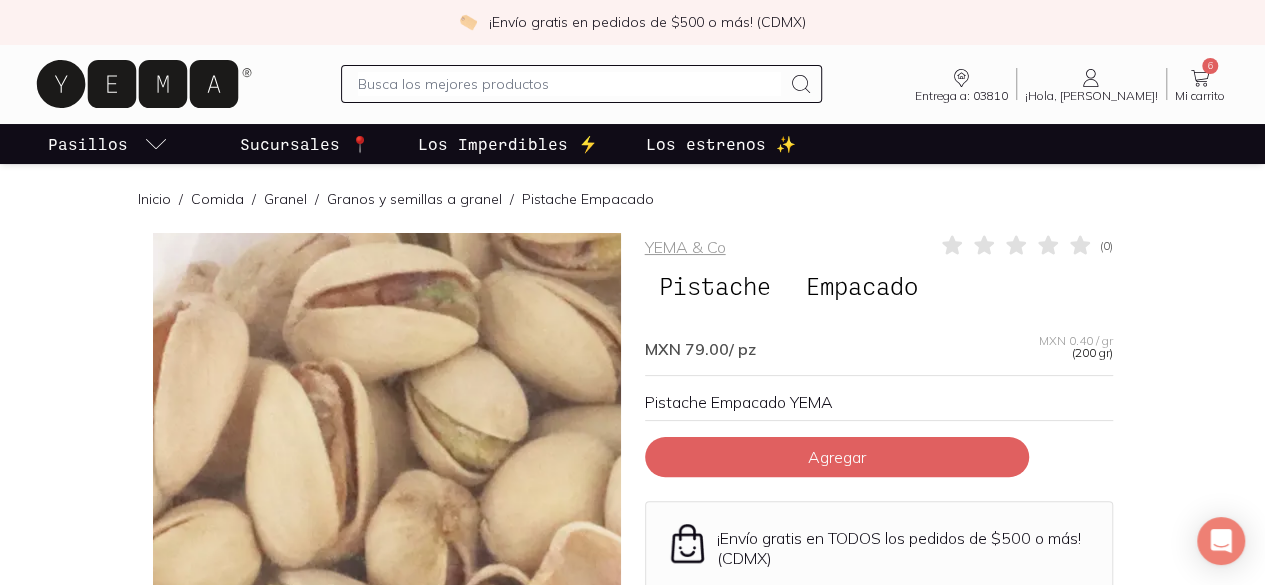click at bounding box center [442, 932] 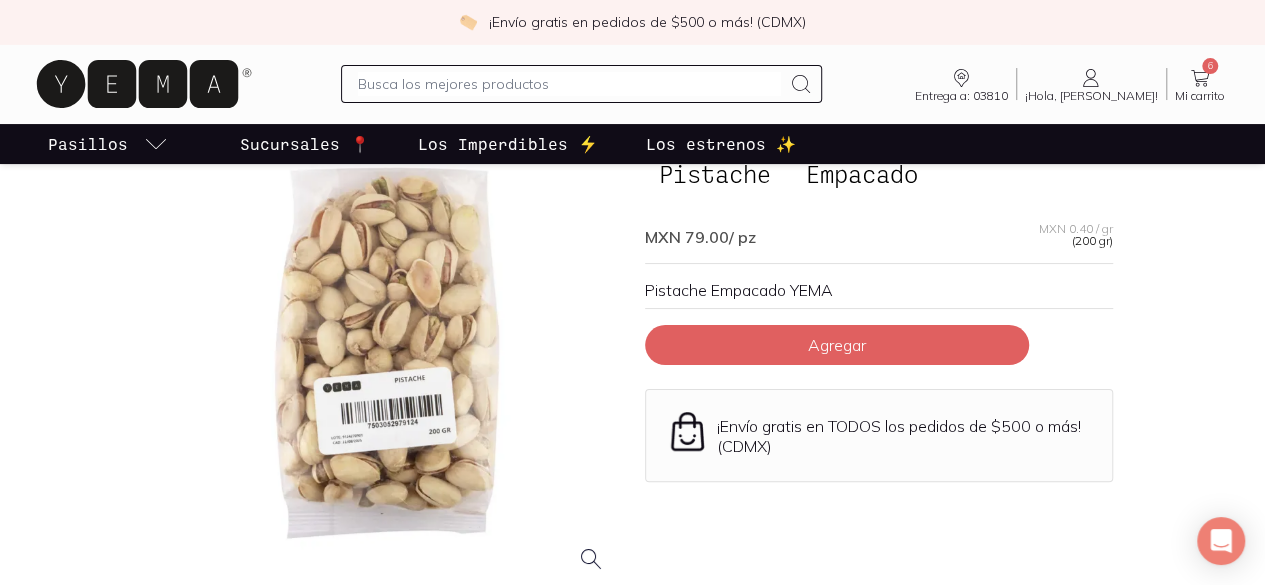 scroll, scrollTop: 0, scrollLeft: 0, axis: both 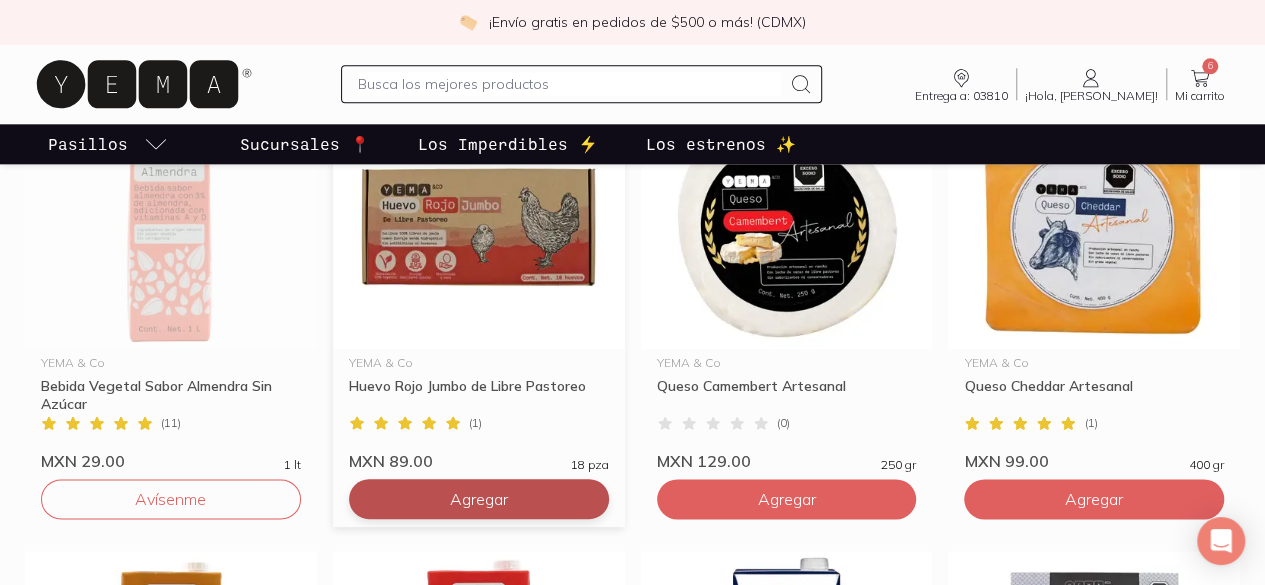 click on "Agregar" at bounding box center [479, 499] 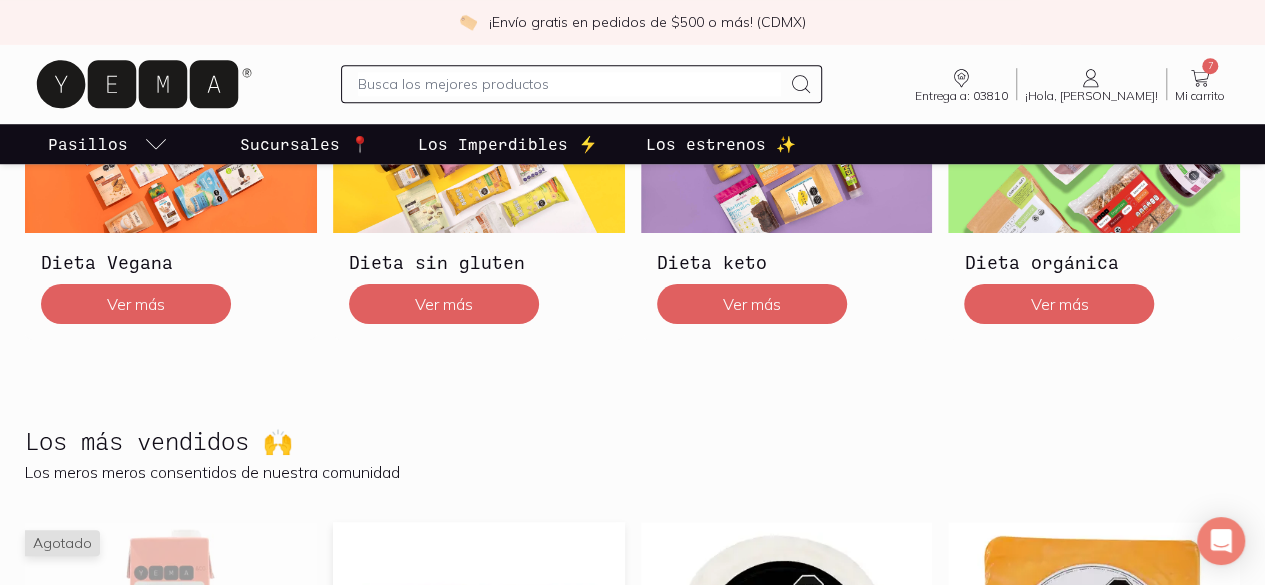 scroll, scrollTop: 500, scrollLeft: 0, axis: vertical 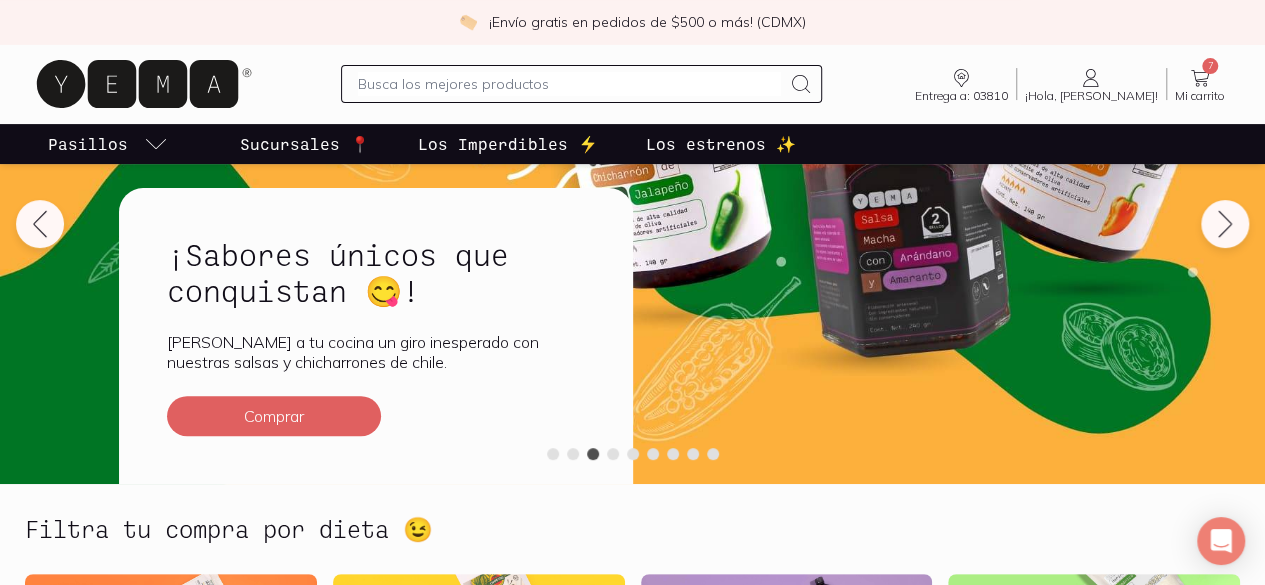 click at bounding box center [569, 84] 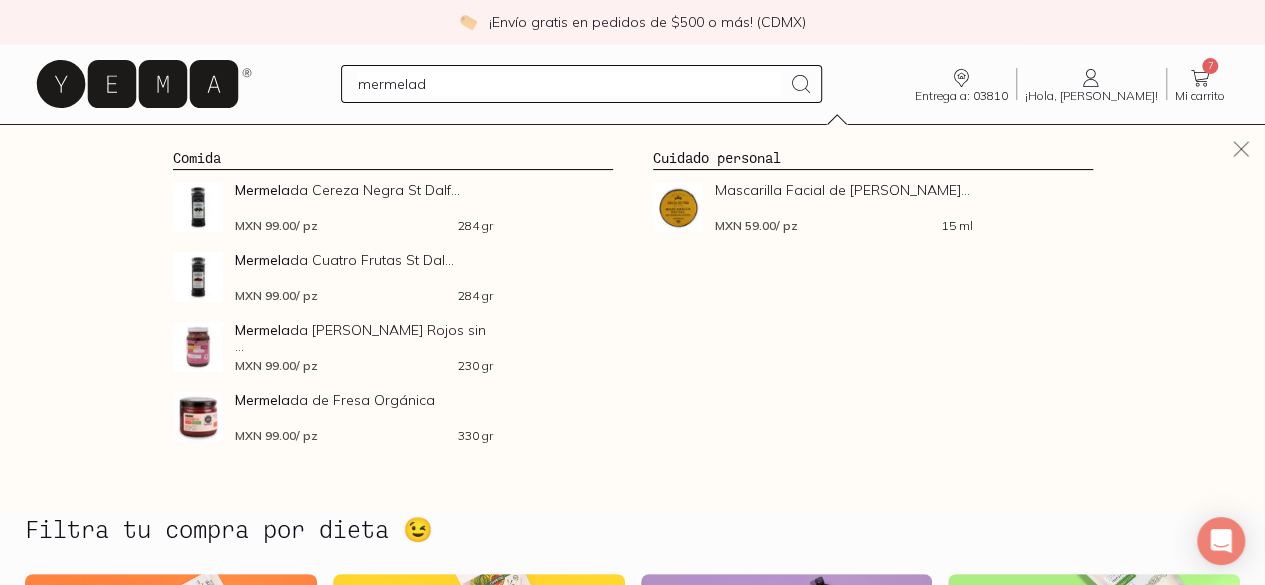 type on "mermelada" 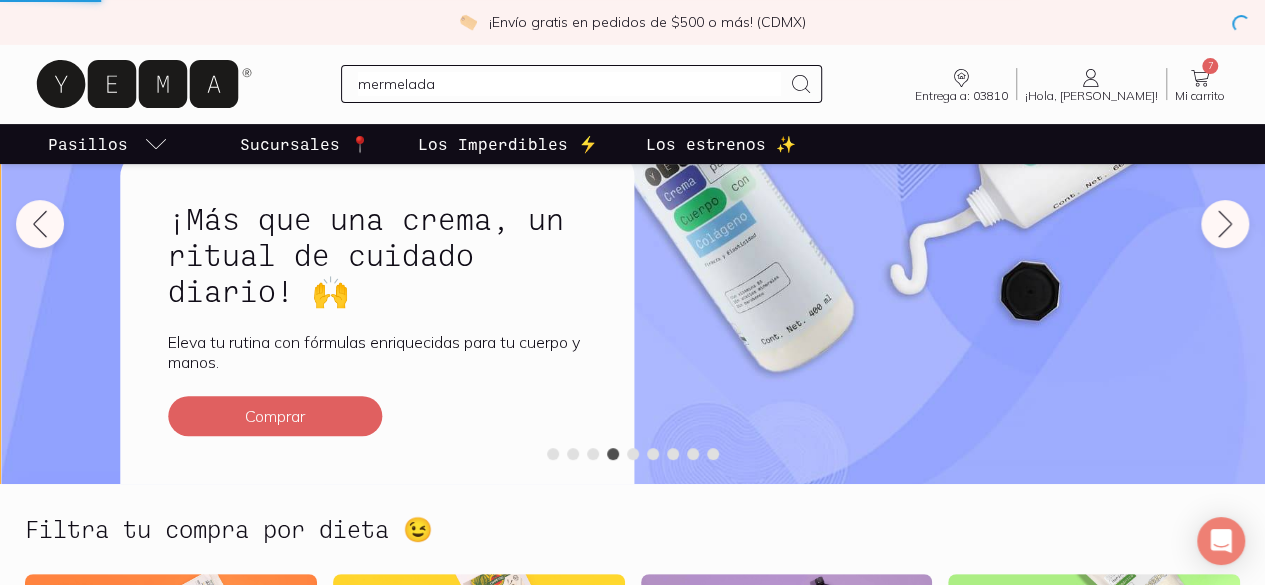 type 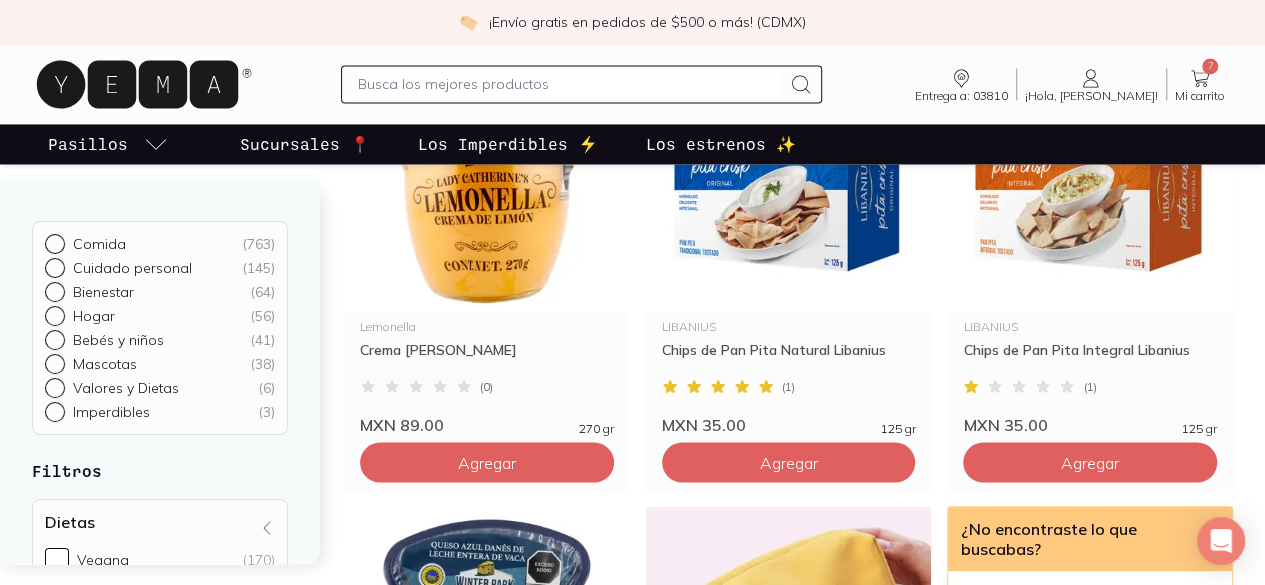 scroll, scrollTop: 1602, scrollLeft: 0, axis: vertical 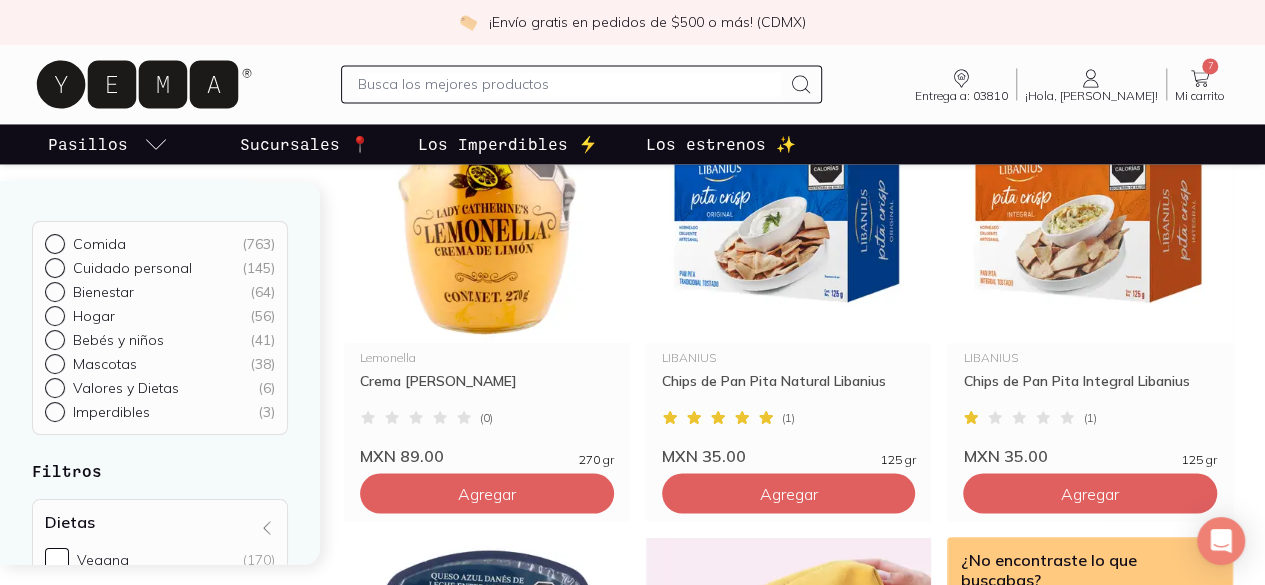click at bounding box center (569, 84) 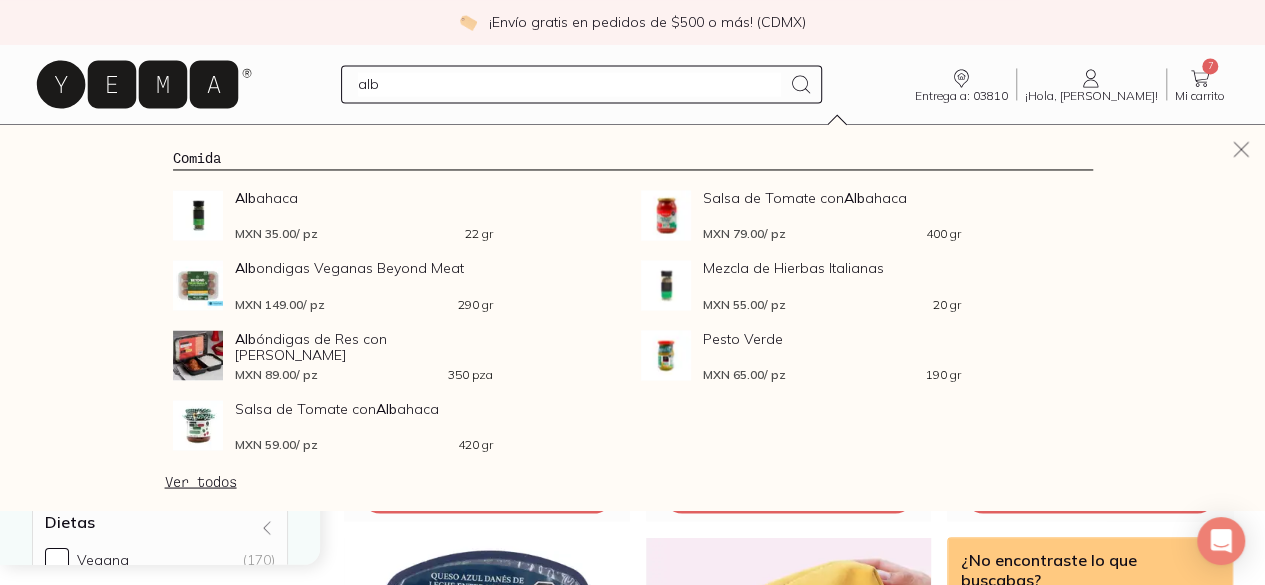 type on "alba" 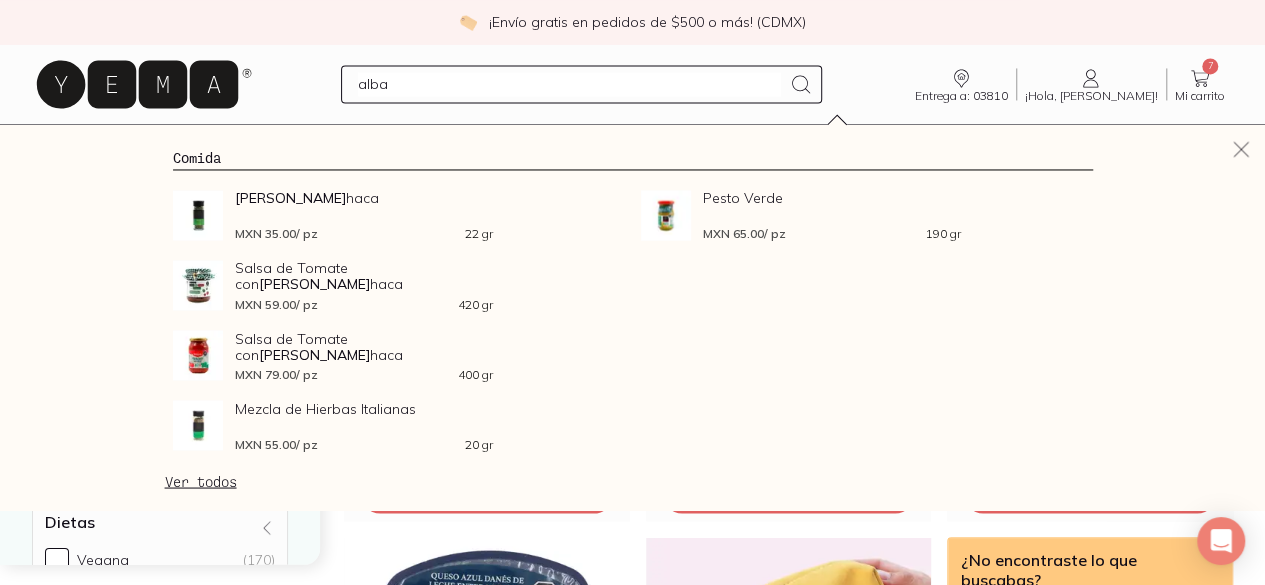 type 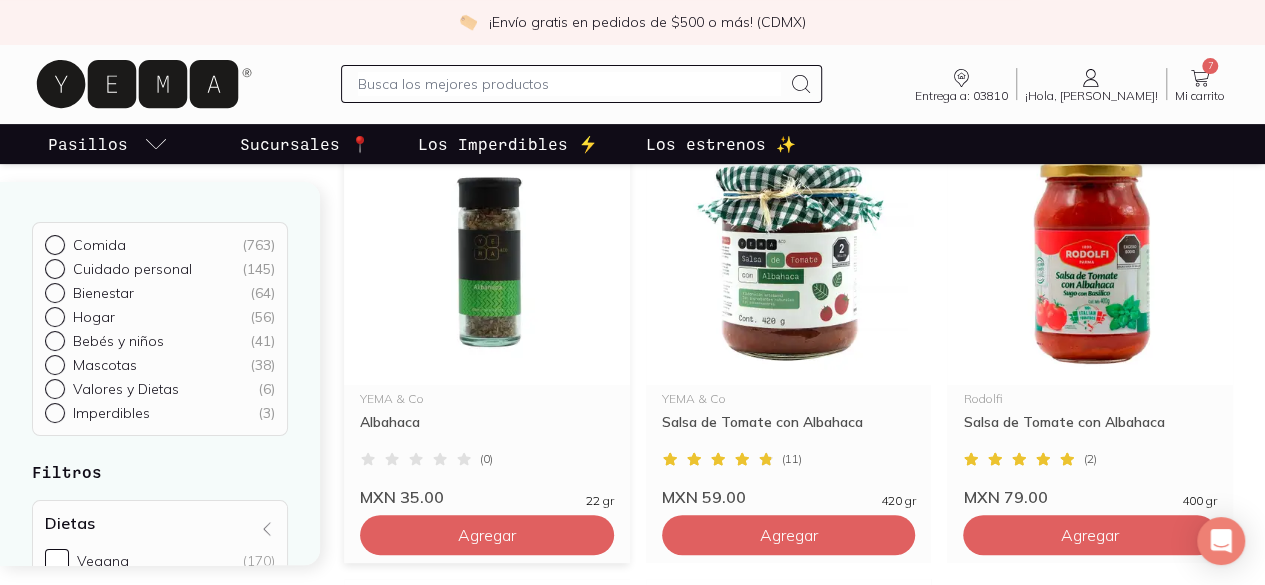 scroll, scrollTop: 200, scrollLeft: 0, axis: vertical 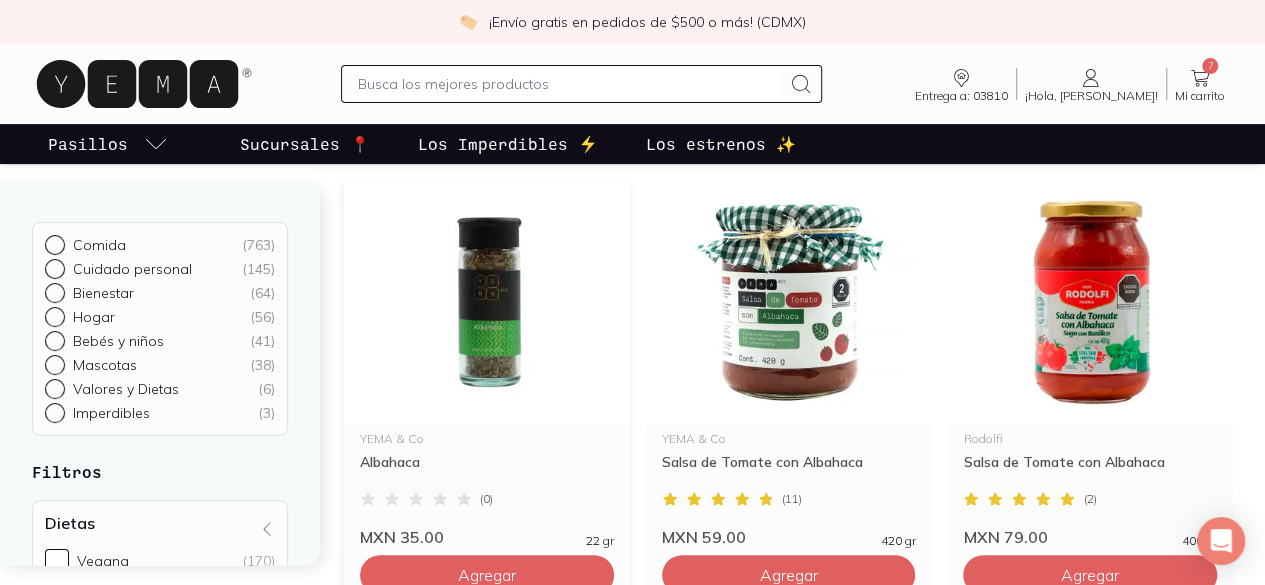 click at bounding box center (487, 302) 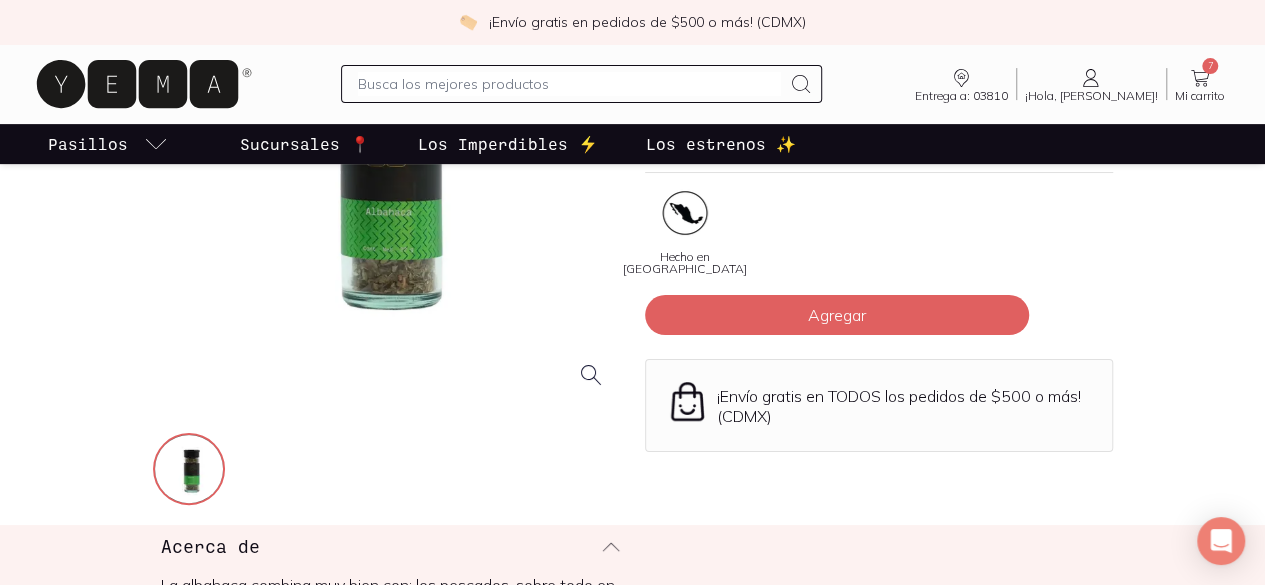 scroll, scrollTop: 300, scrollLeft: 0, axis: vertical 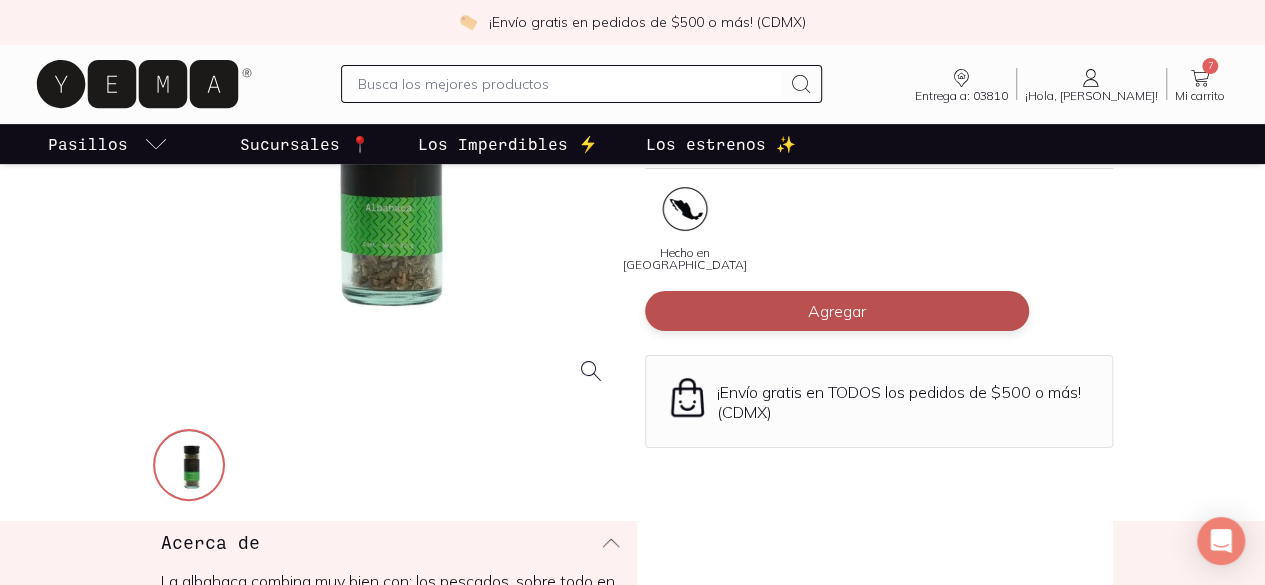 click on "Agregar" at bounding box center [837, 311] 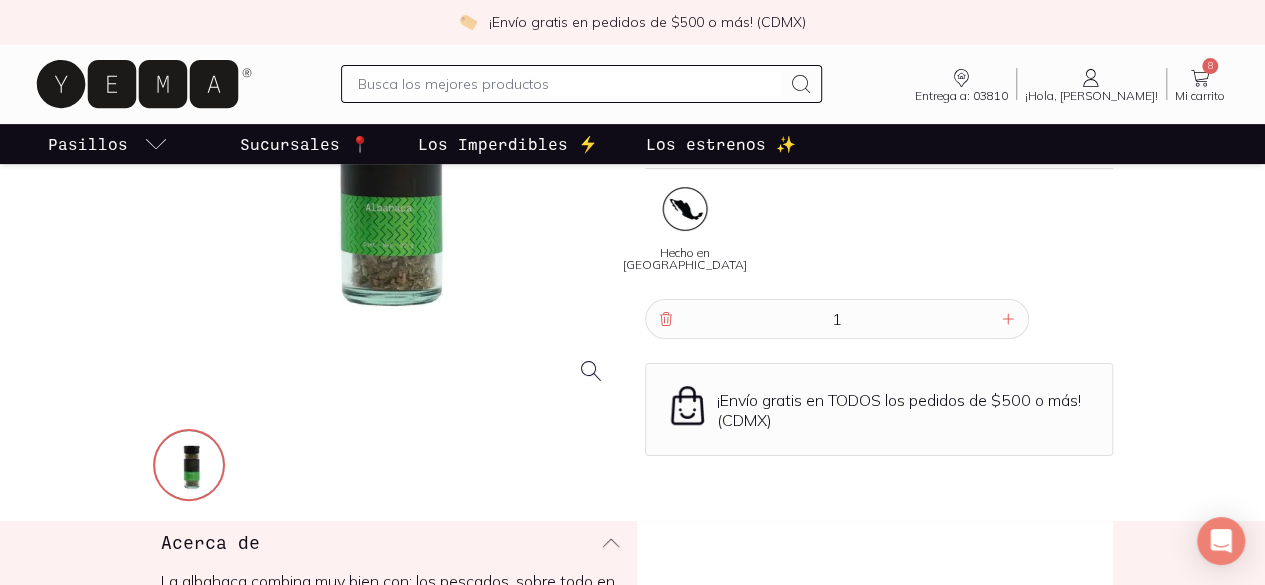 click 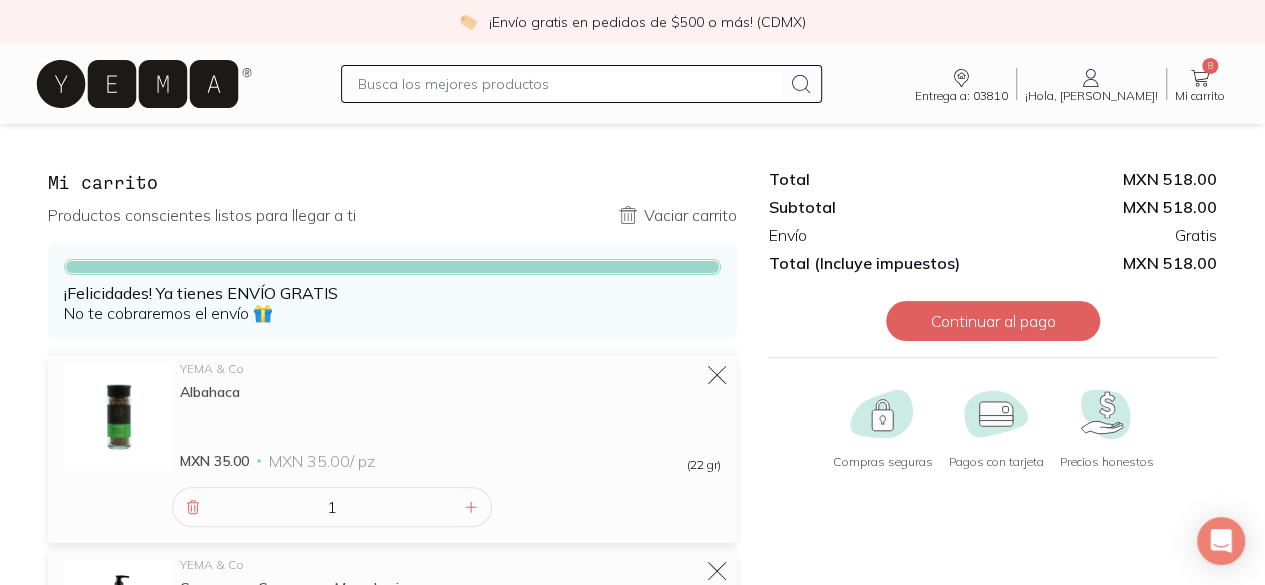 scroll, scrollTop: 0, scrollLeft: 0, axis: both 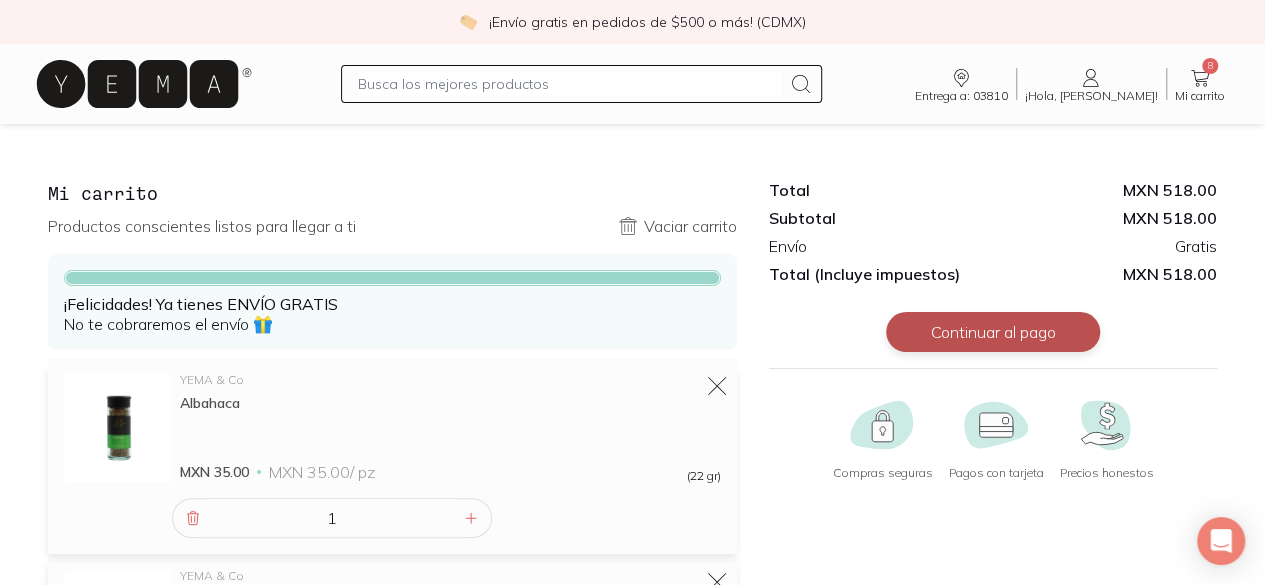 click on "Continuar al pago" at bounding box center [993, 332] 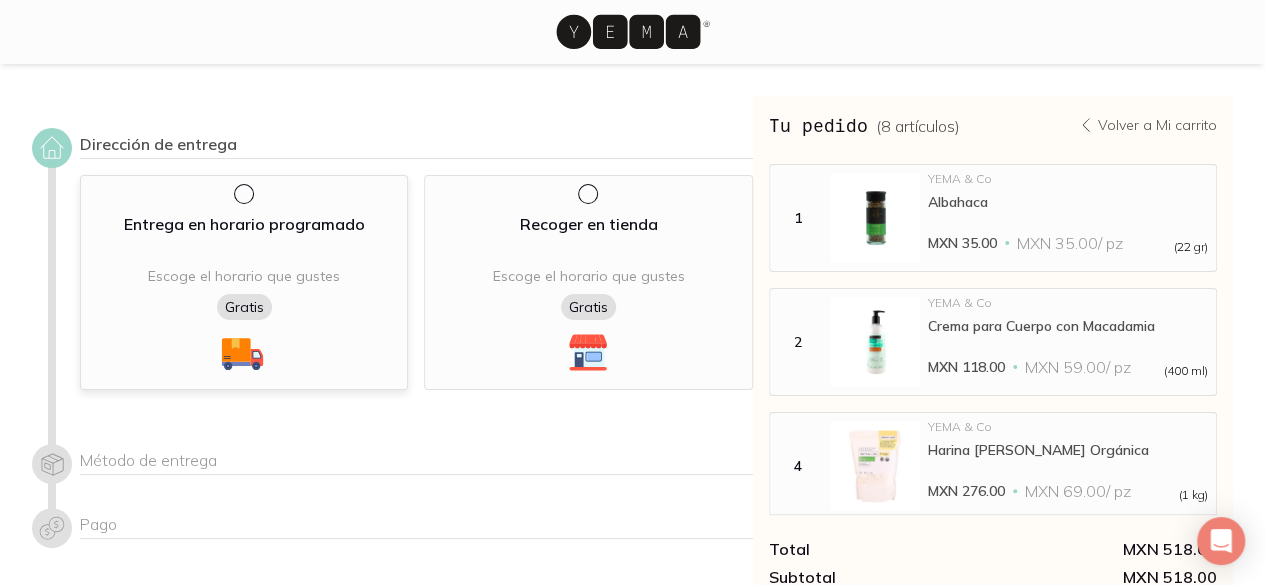 click at bounding box center (242, 192) 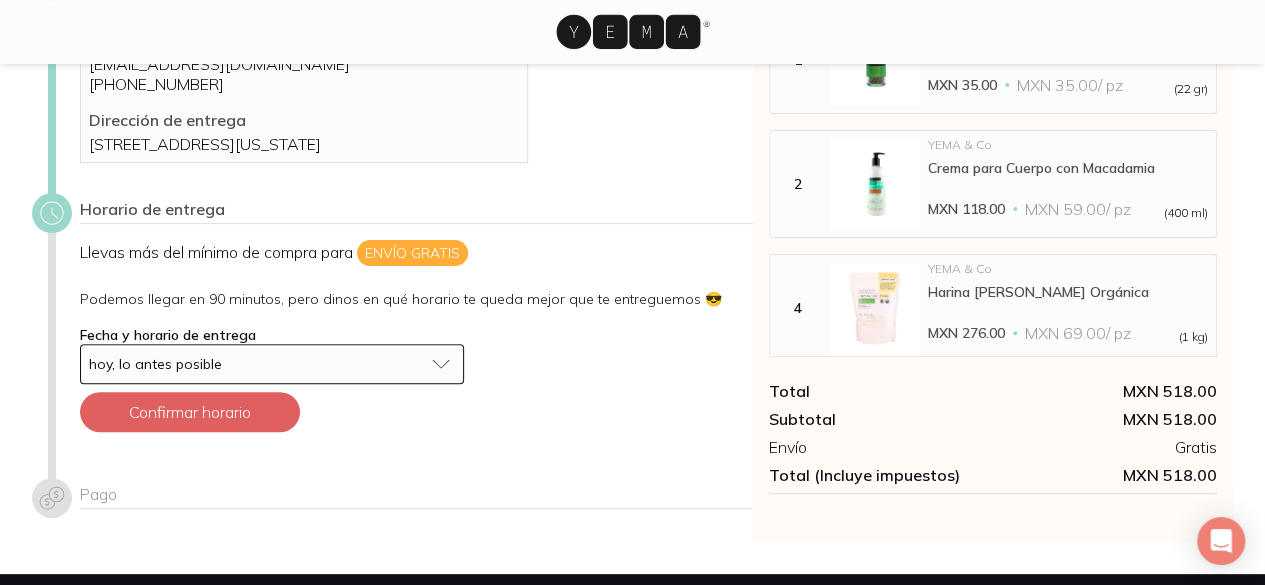 scroll, scrollTop: 200, scrollLeft: 0, axis: vertical 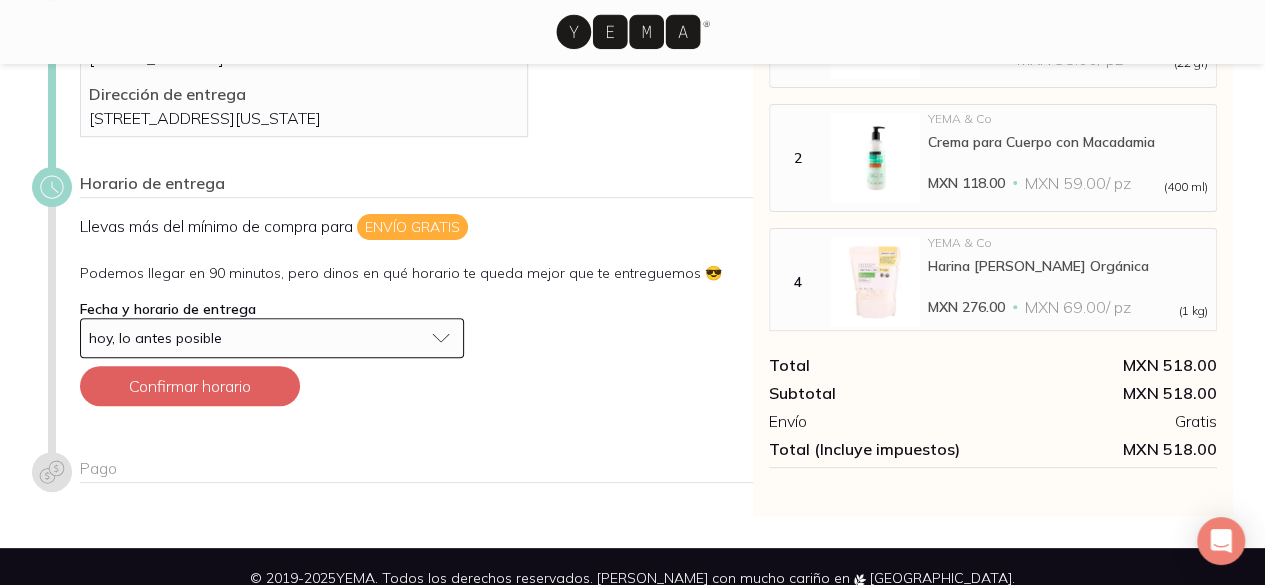 click on "hoy, lo antes posible" at bounding box center [272, 338] 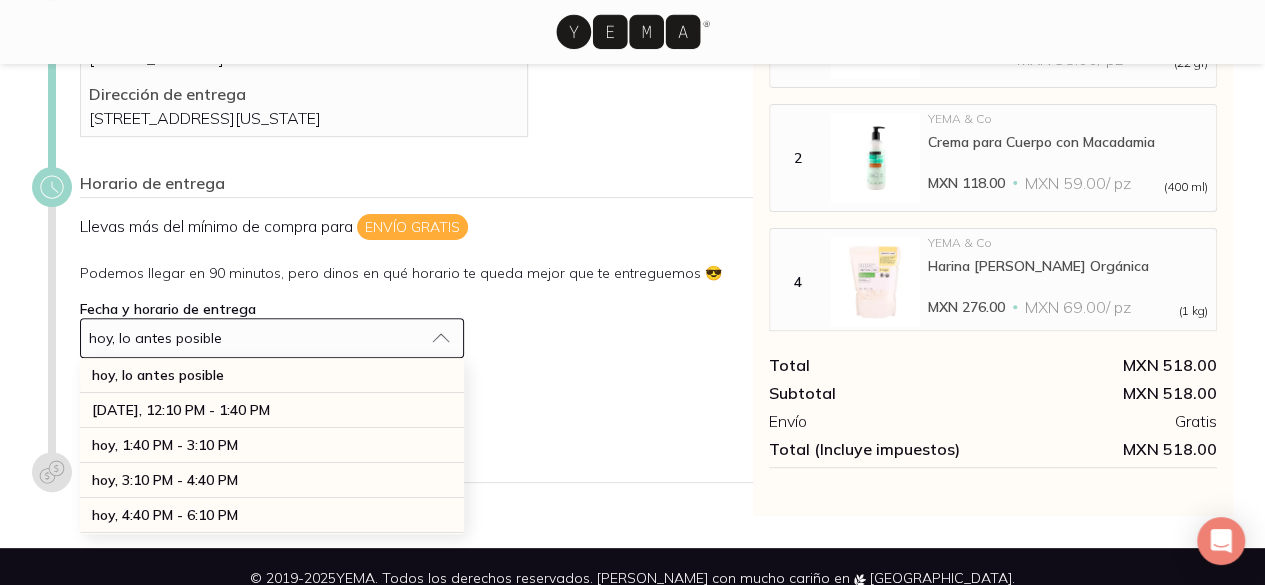 click on "hoy, lo antes posible" at bounding box center [272, 338] 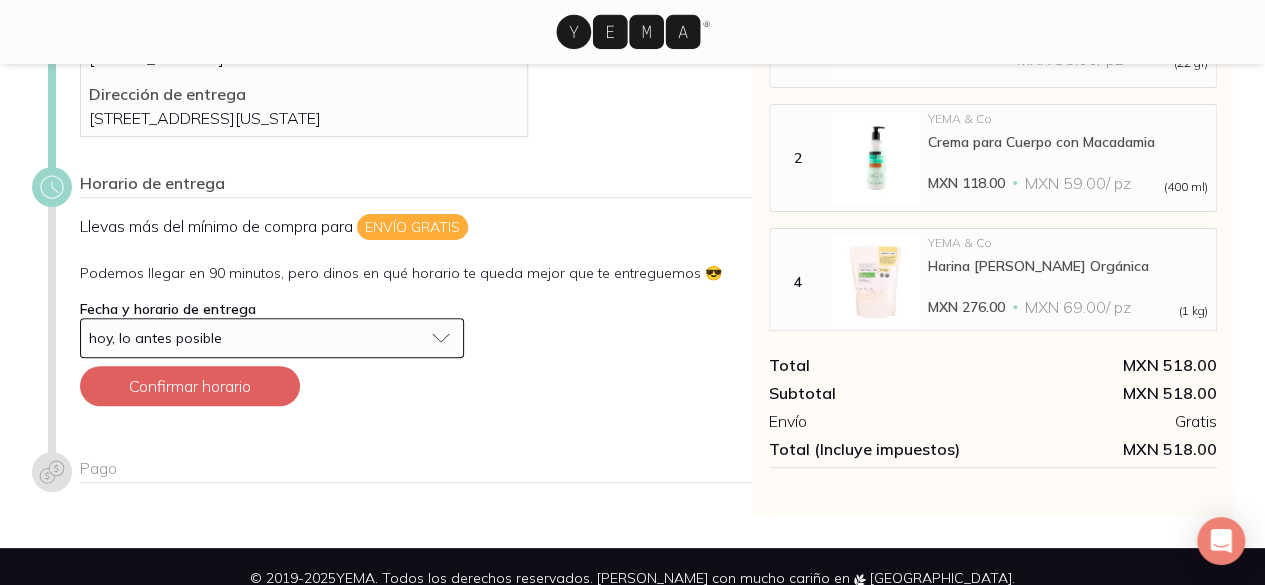 click on "Llevas más del mínimo de compra para   Envío gratis Podemos llegar en 90 minutos, pero dinos en qué horario te queda mejor que te entreguemos   😎 Fecha y horario de entrega [DATE], lo antes posible Confirmar horario" at bounding box center [416, 318] 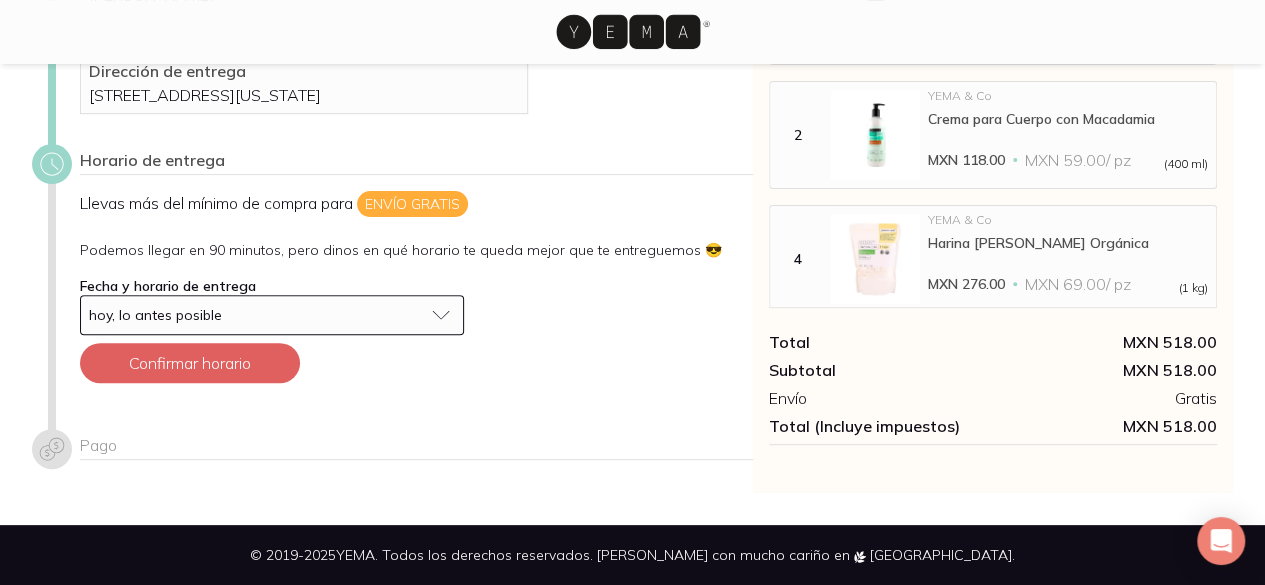 scroll, scrollTop: 241, scrollLeft: 0, axis: vertical 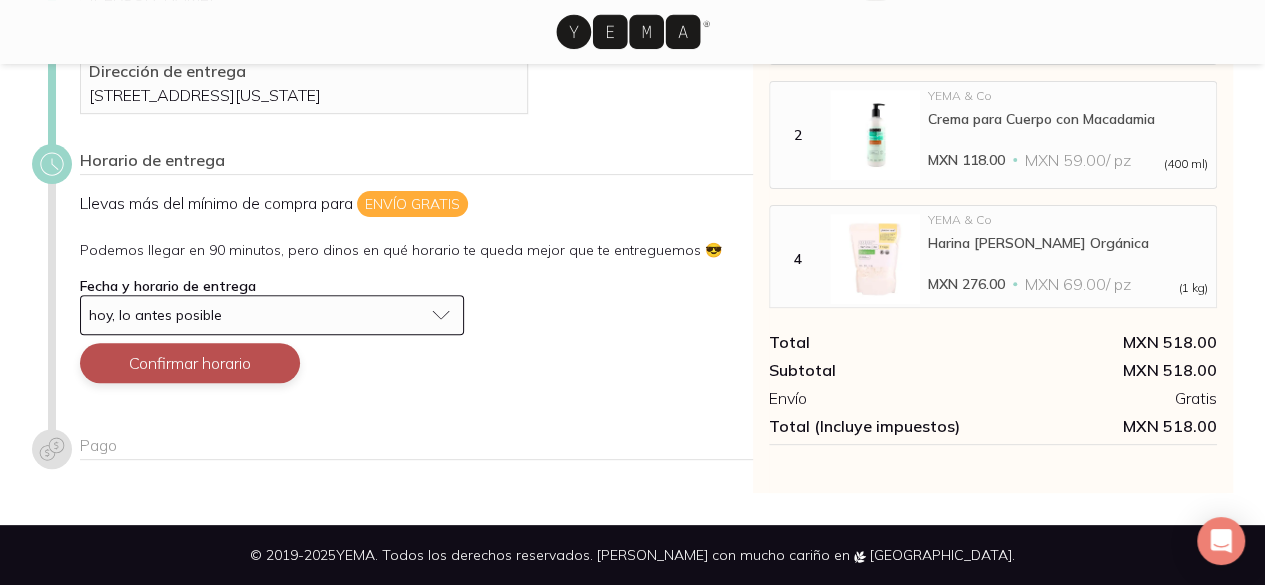 click on "Confirmar horario" at bounding box center (190, 363) 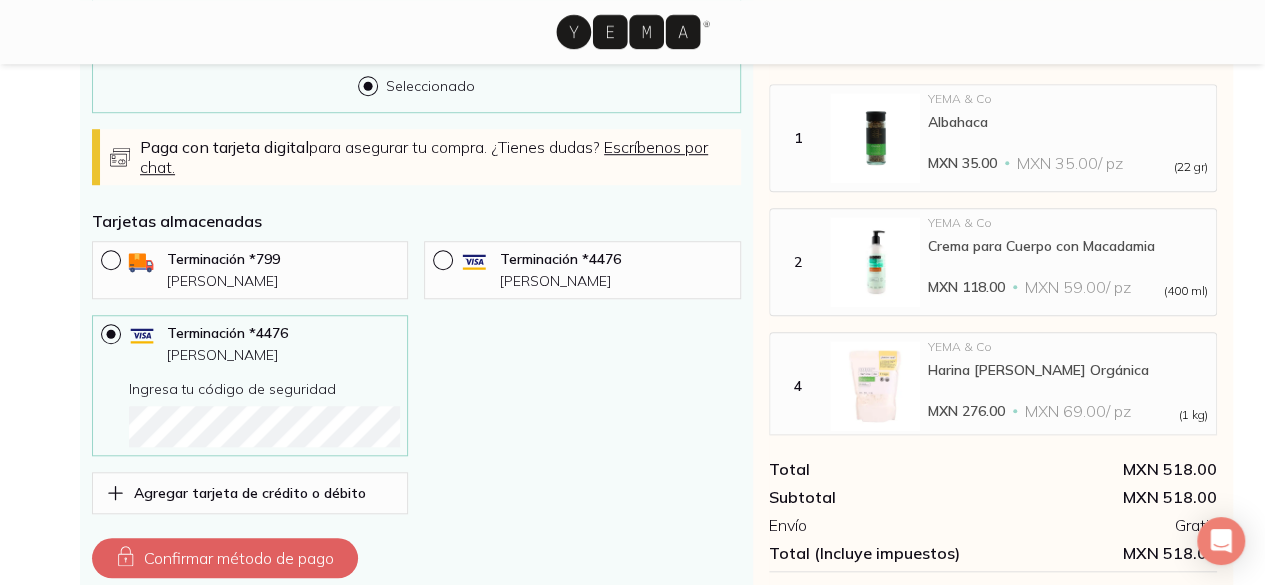 scroll, scrollTop: 814, scrollLeft: 0, axis: vertical 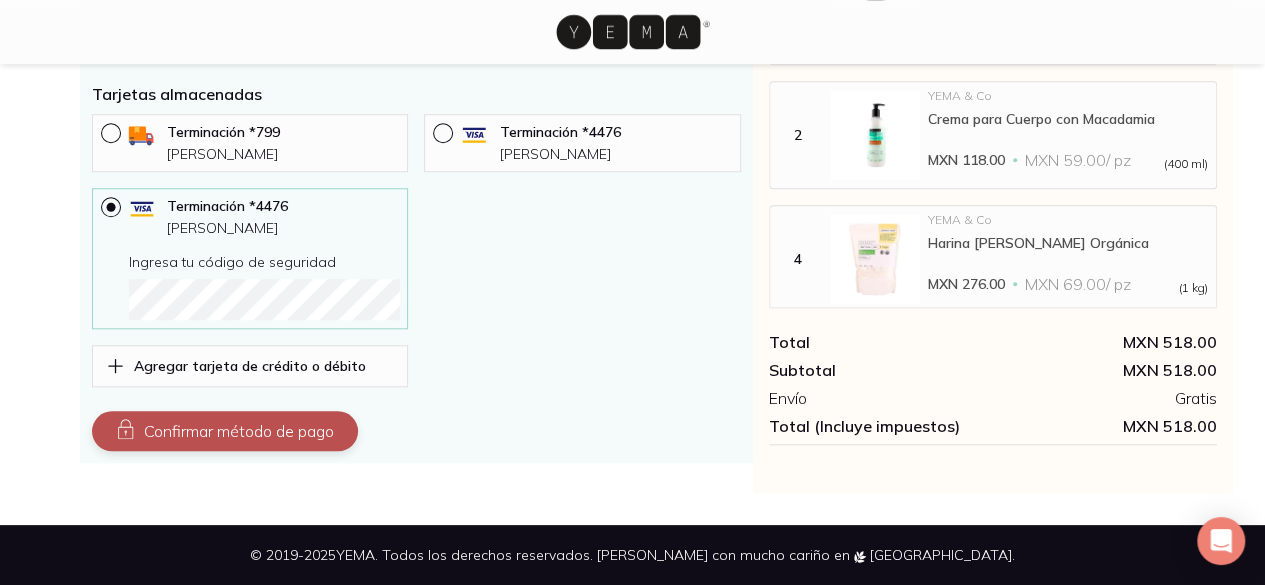 click on "Confirmar método de pago" at bounding box center (225, 431) 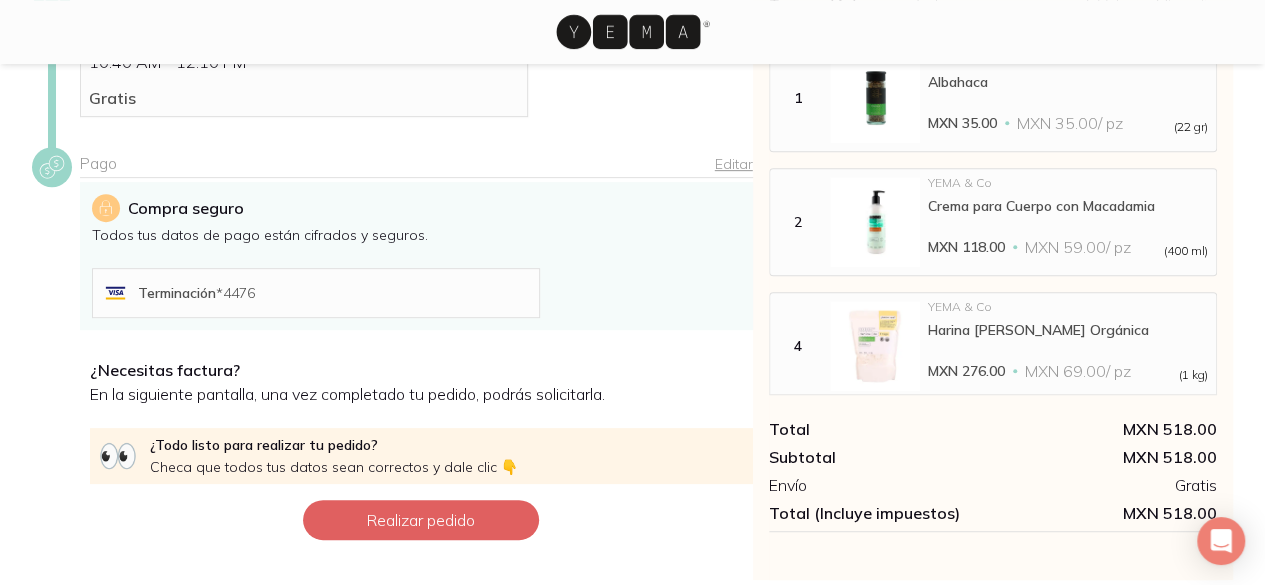 scroll, scrollTop: 398, scrollLeft: 0, axis: vertical 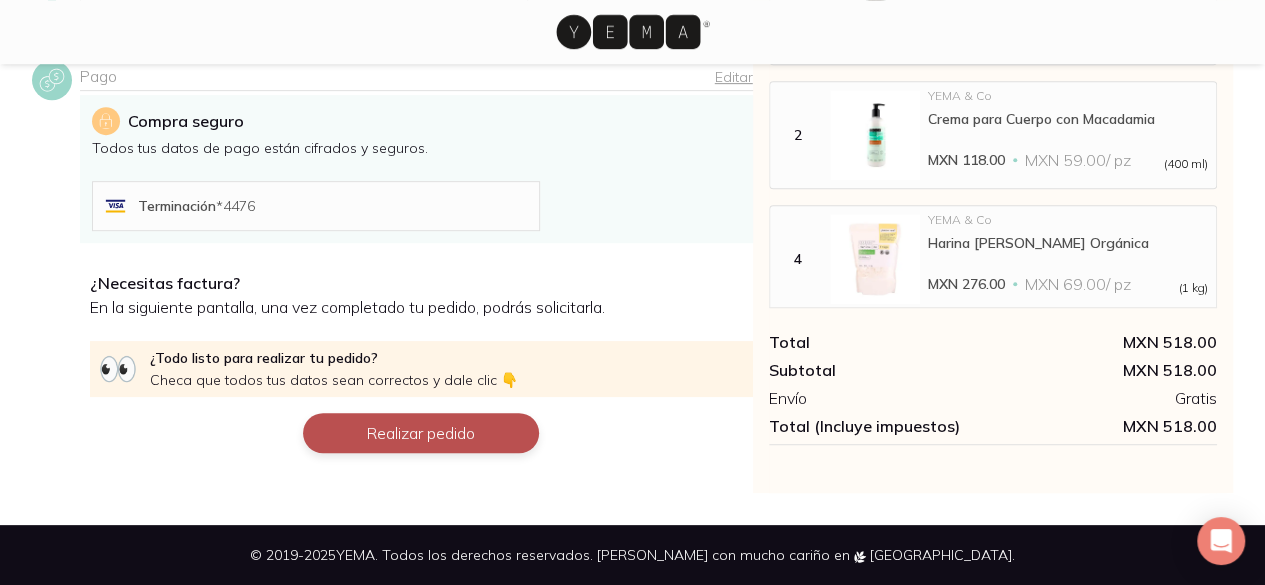 click on "Realizar pedido" at bounding box center [421, 433] 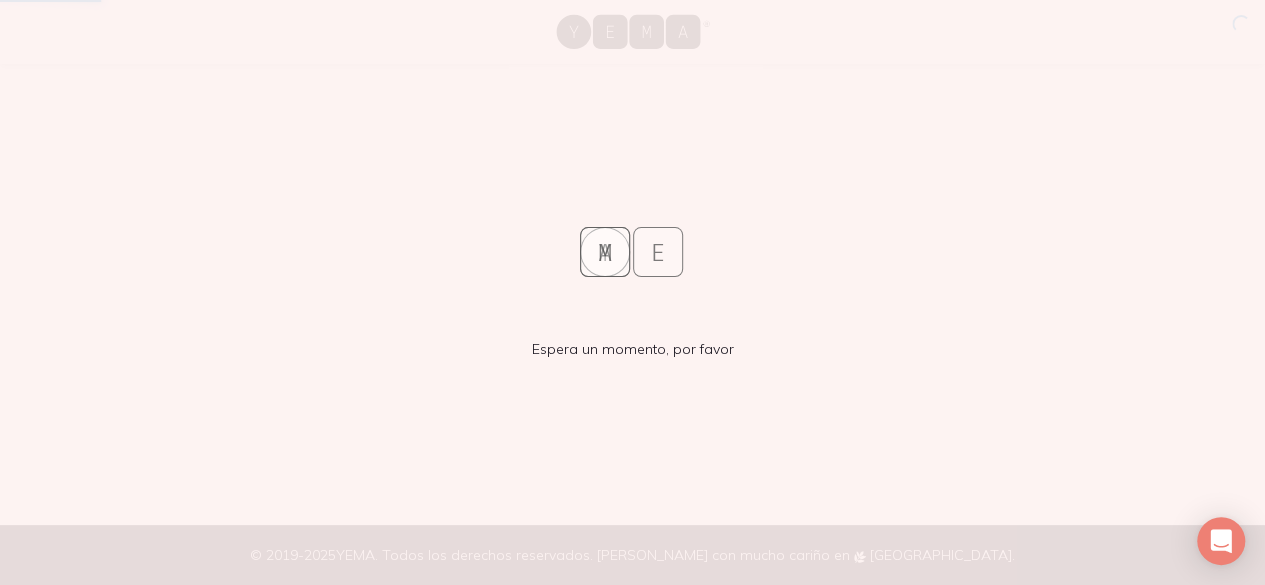 scroll, scrollTop: 0, scrollLeft: 0, axis: both 